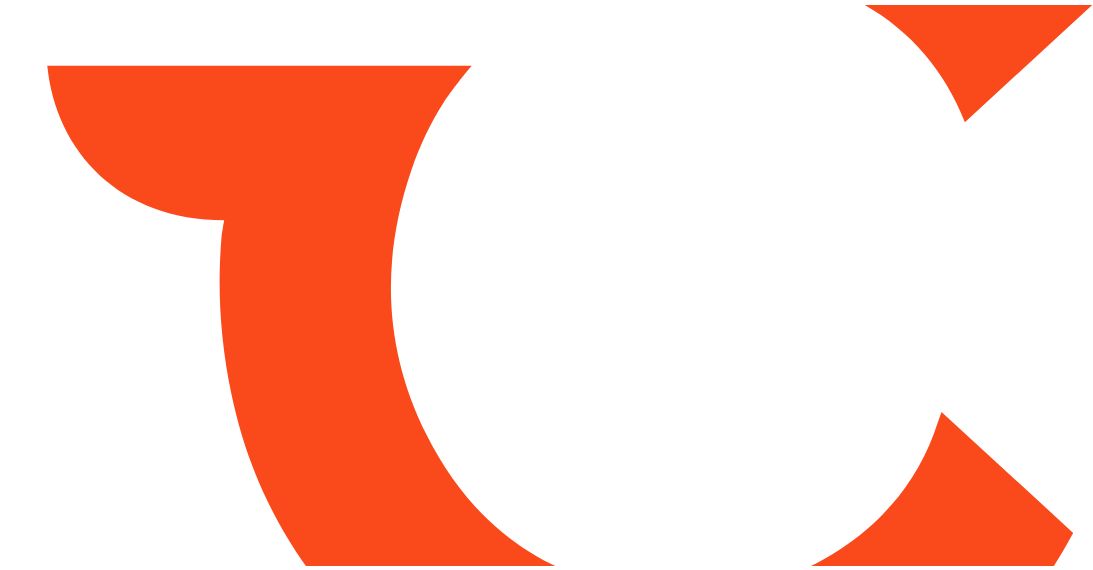 scroll, scrollTop: 0, scrollLeft: 0, axis: both 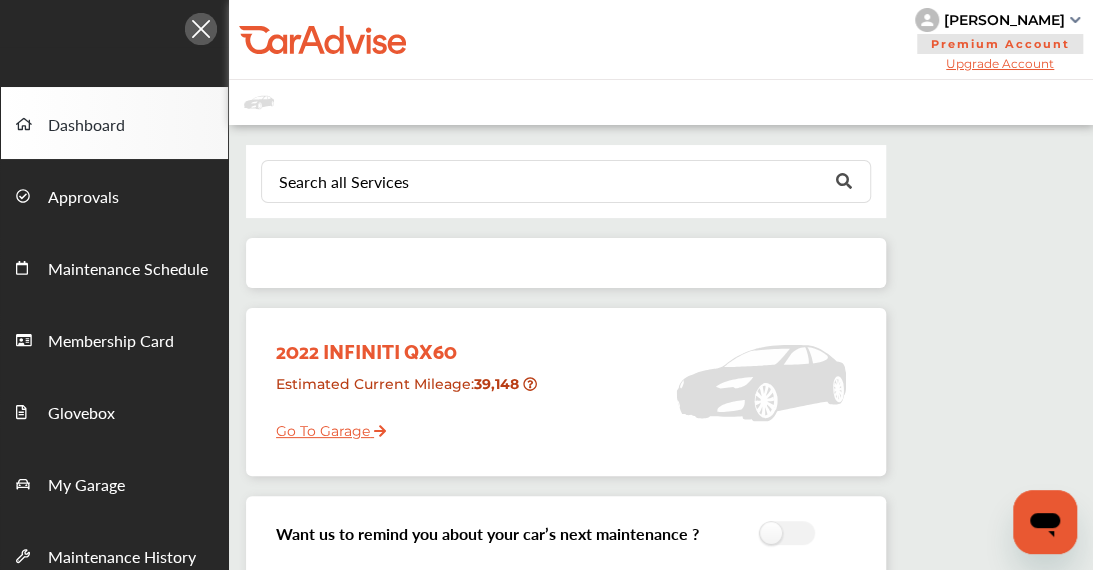 click on "Premium   Account" at bounding box center (1000, 44) 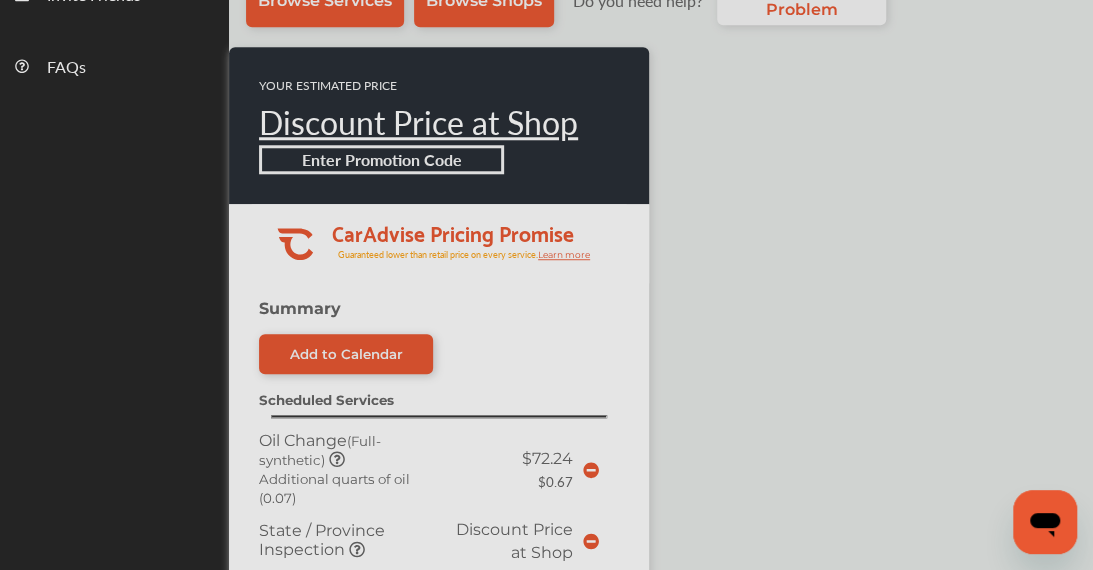 scroll, scrollTop: 750, scrollLeft: 0, axis: vertical 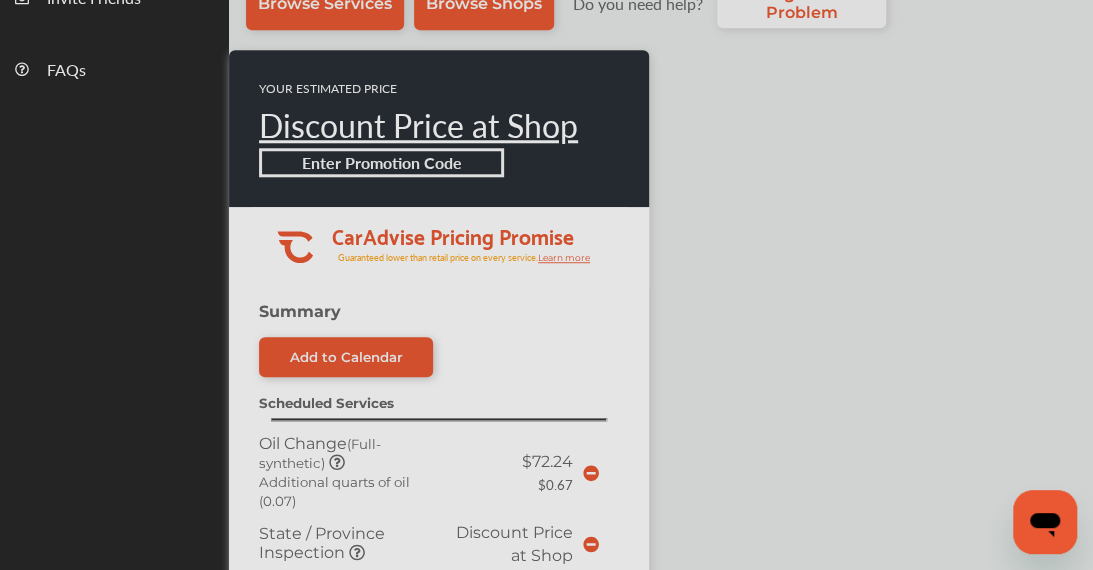 click at bounding box center [546, 335] 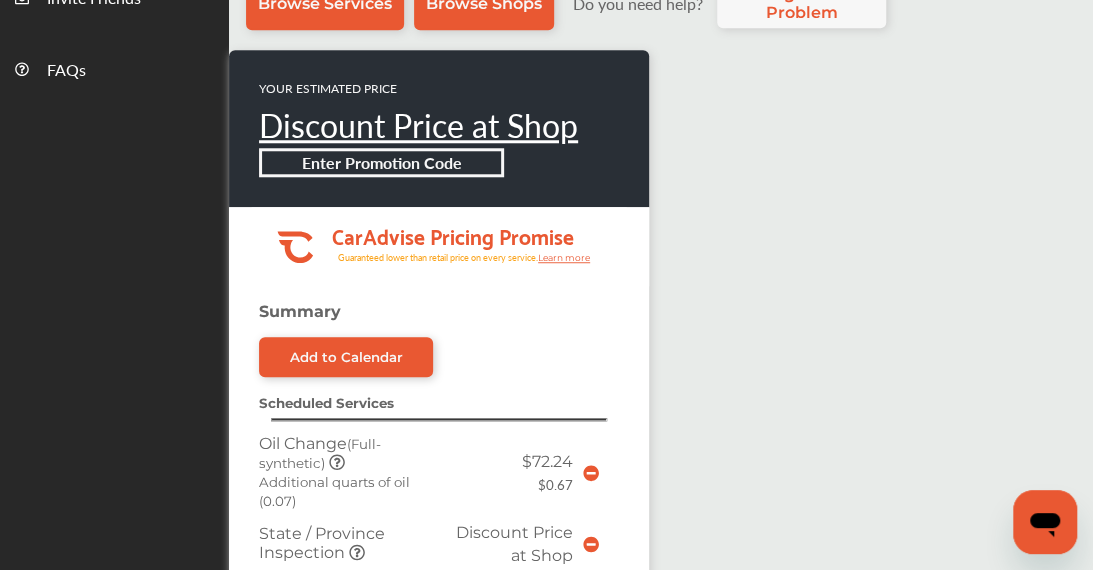 click 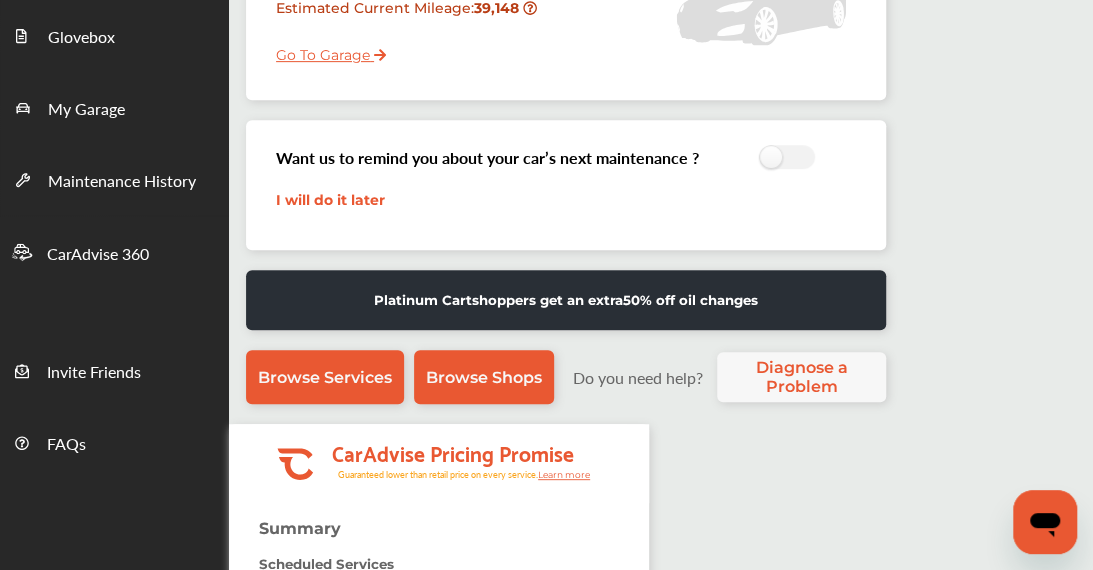 scroll, scrollTop: 626, scrollLeft: 0, axis: vertical 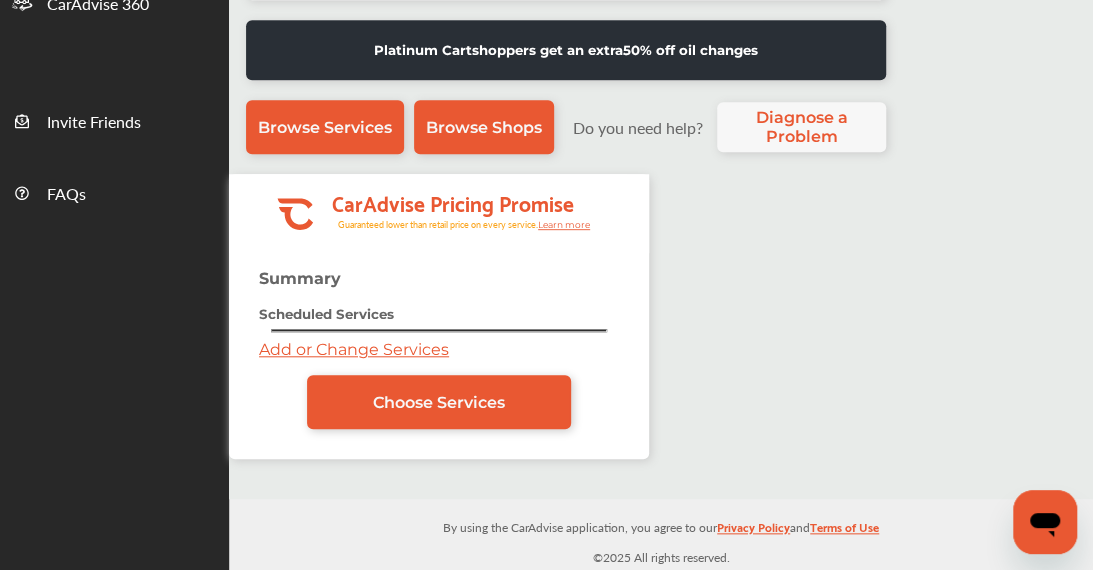 click on "Add or Change Services" at bounding box center [354, 349] 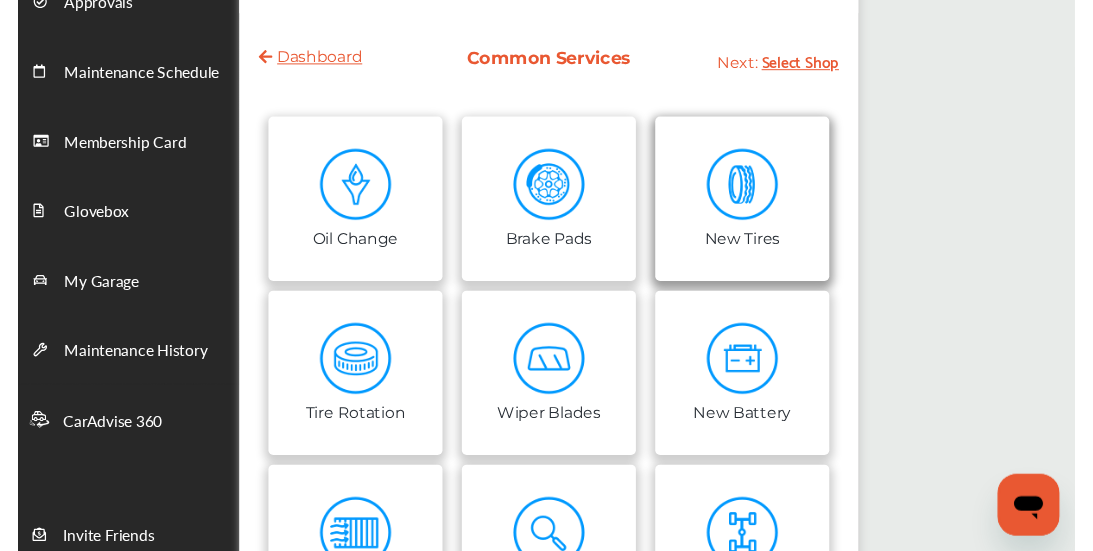 scroll, scrollTop: 0, scrollLeft: 0, axis: both 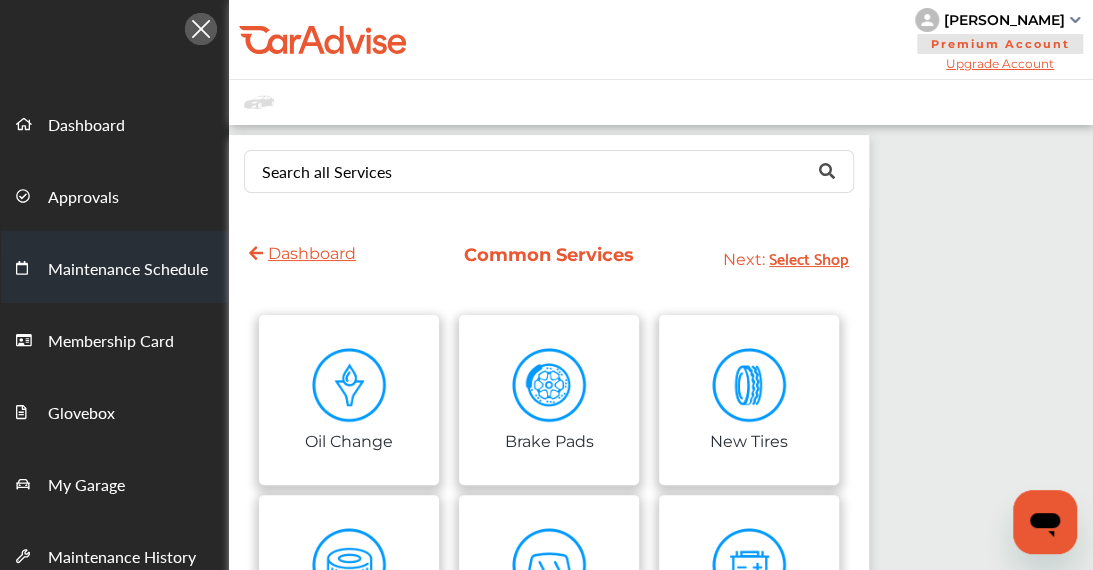 click on "Maintenance Schedule" at bounding box center [128, 270] 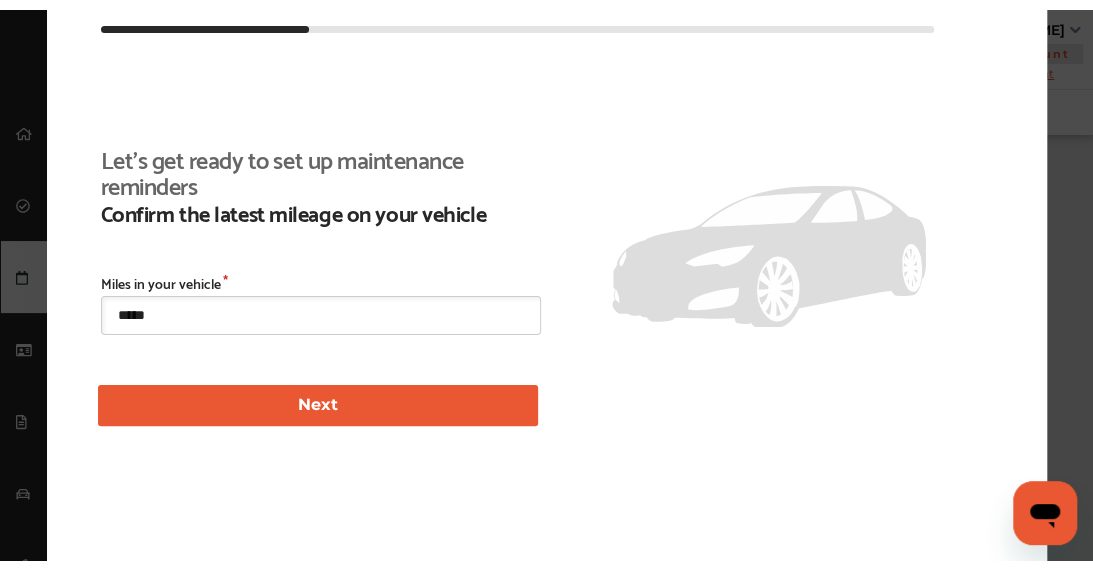 scroll, scrollTop: 89, scrollLeft: 0, axis: vertical 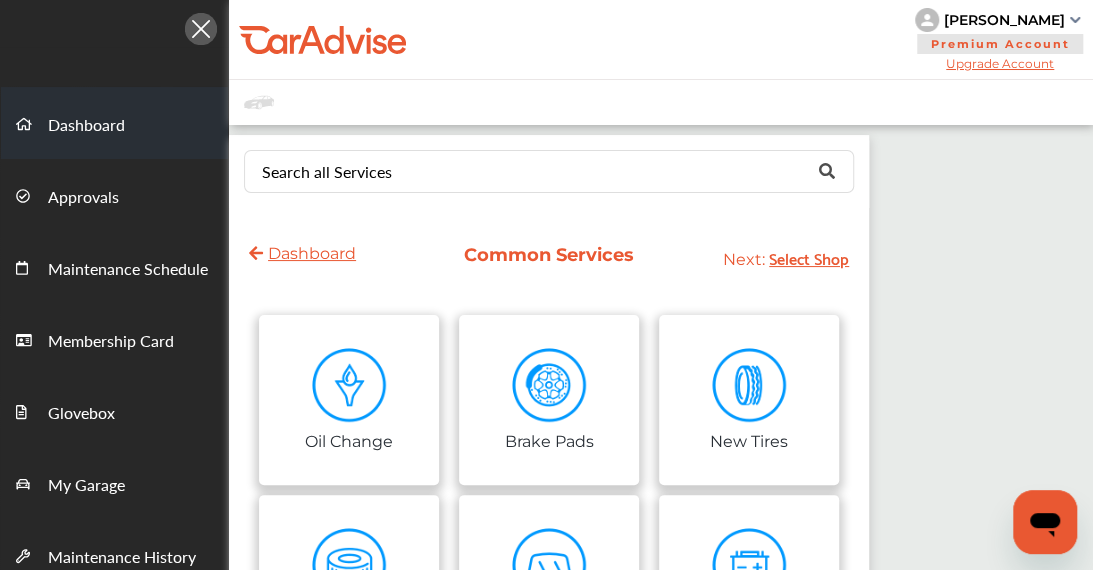 click on "Dashboard" at bounding box center (86, 126) 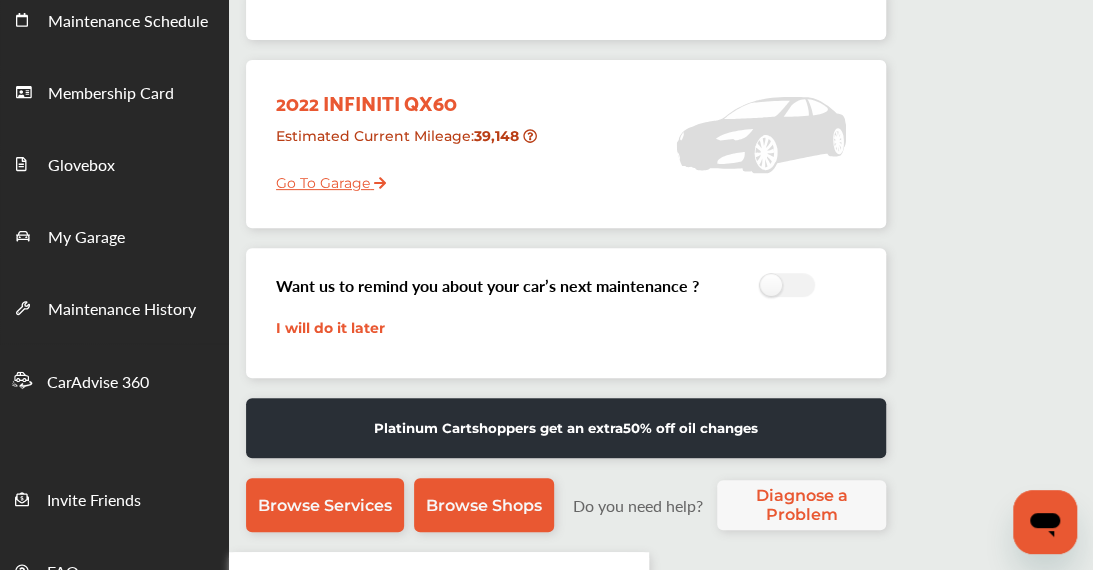 scroll, scrollTop: 500, scrollLeft: 0, axis: vertical 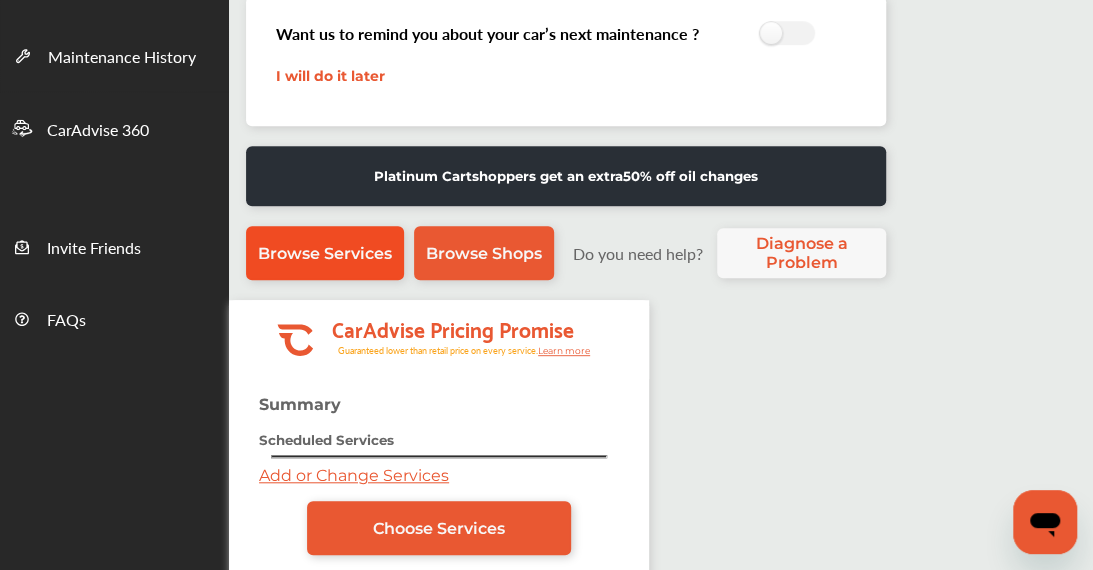 click on "Browse Services" at bounding box center [325, 253] 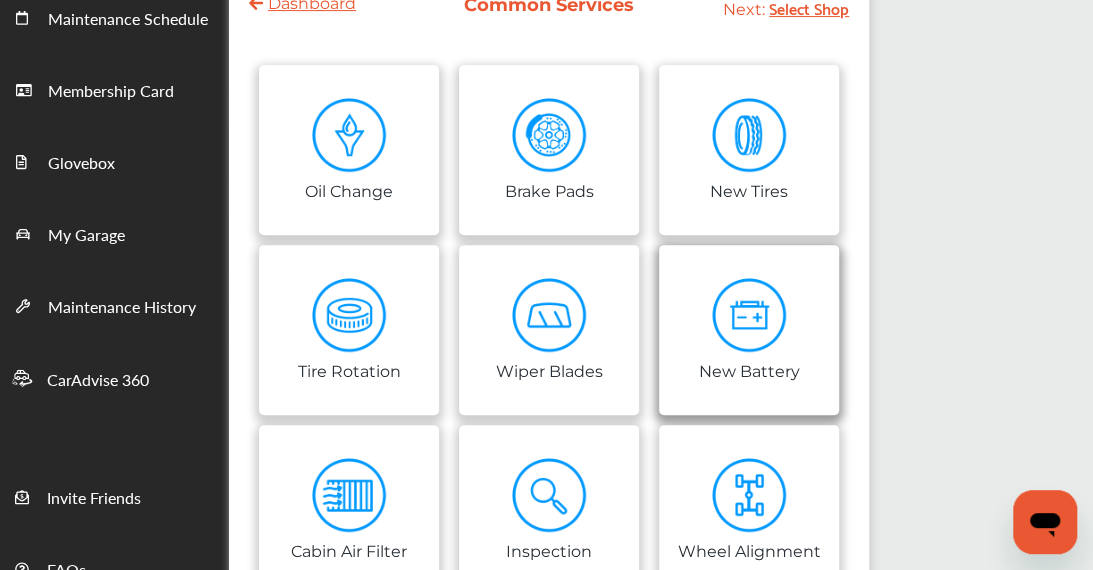 scroll, scrollTop: 500, scrollLeft: 0, axis: vertical 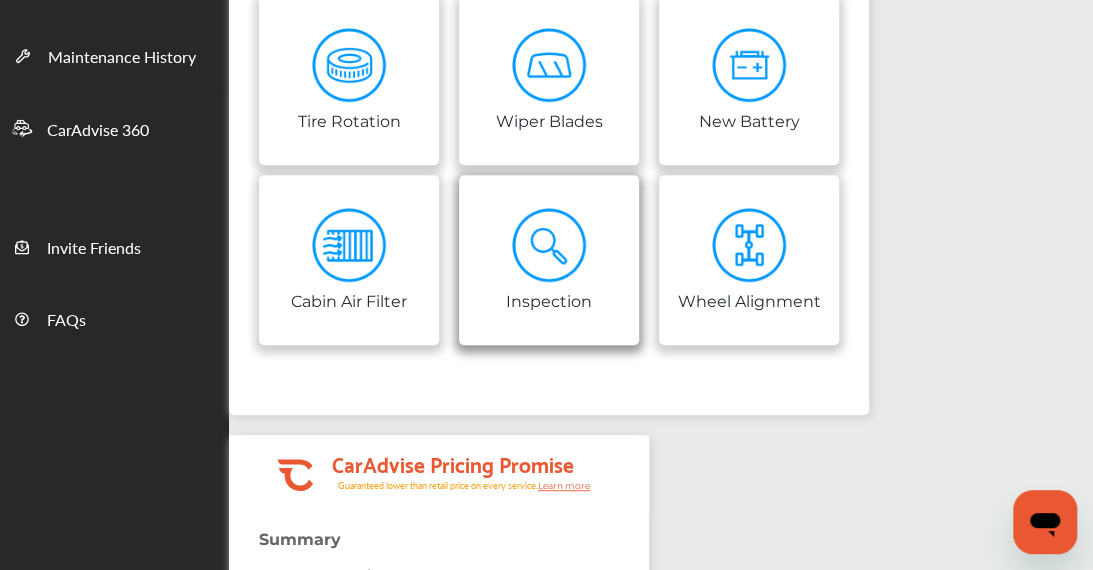 click on "Inspection" at bounding box center [549, 260] 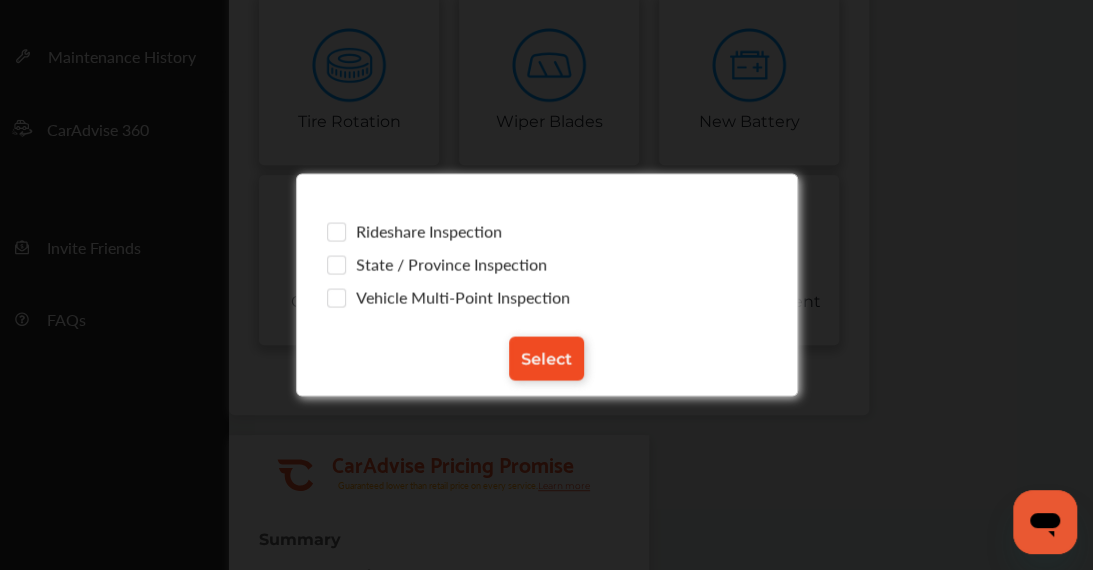 click on "Select" at bounding box center [546, 359] 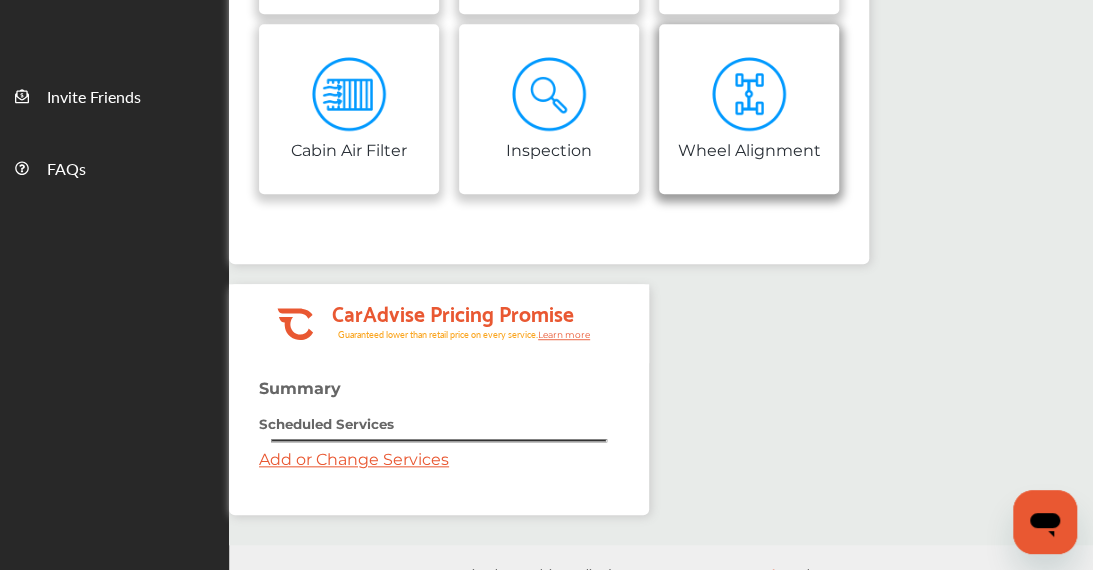 scroll, scrollTop: 695, scrollLeft: 0, axis: vertical 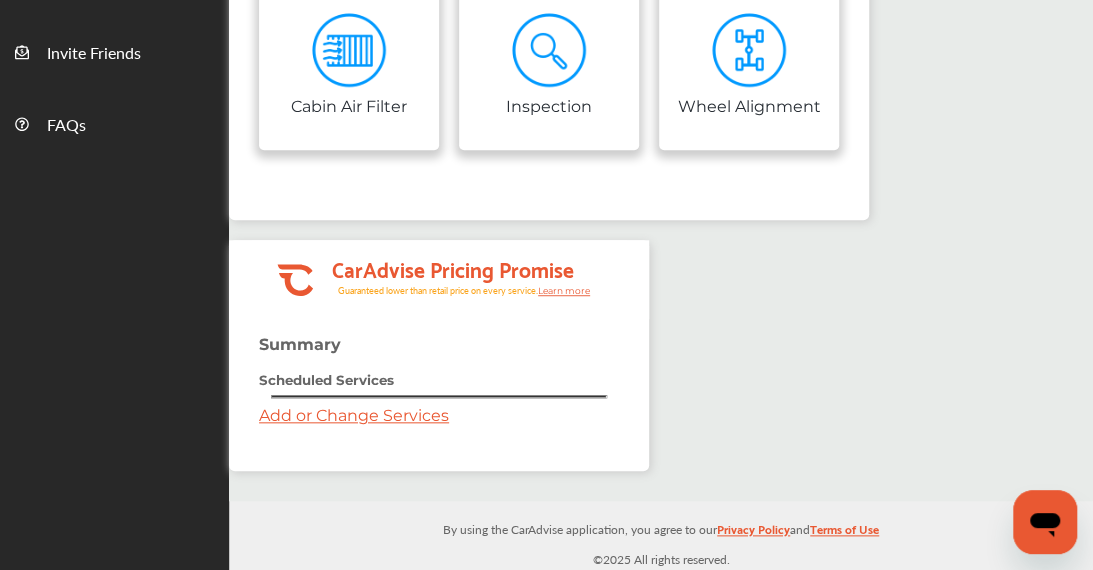 click on "Add or Change Services" at bounding box center (354, 415) 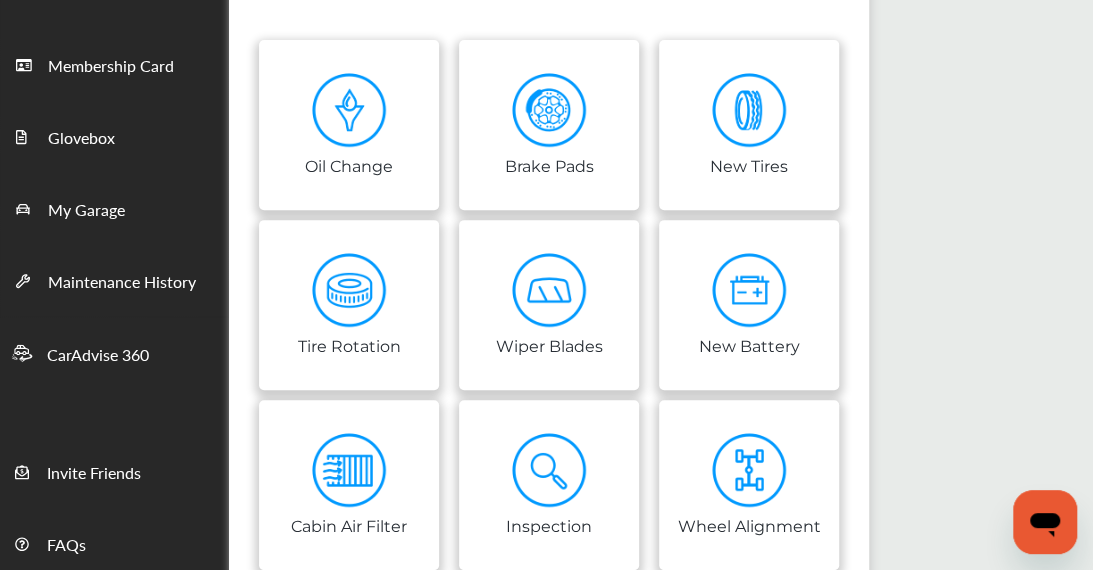 scroll, scrollTop: 195, scrollLeft: 0, axis: vertical 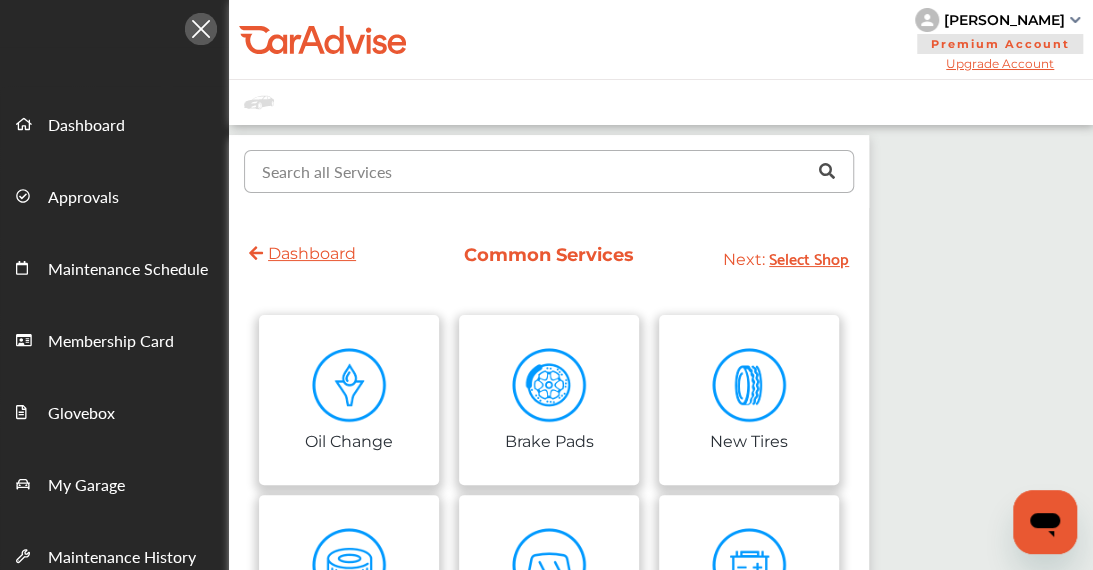 click at bounding box center (544, 170) 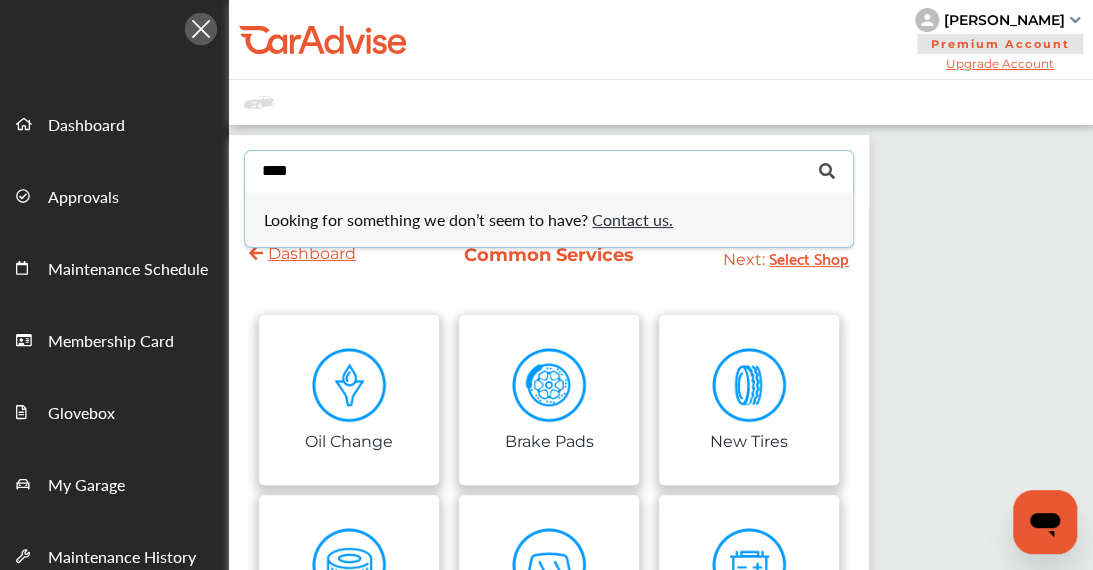type on "*****" 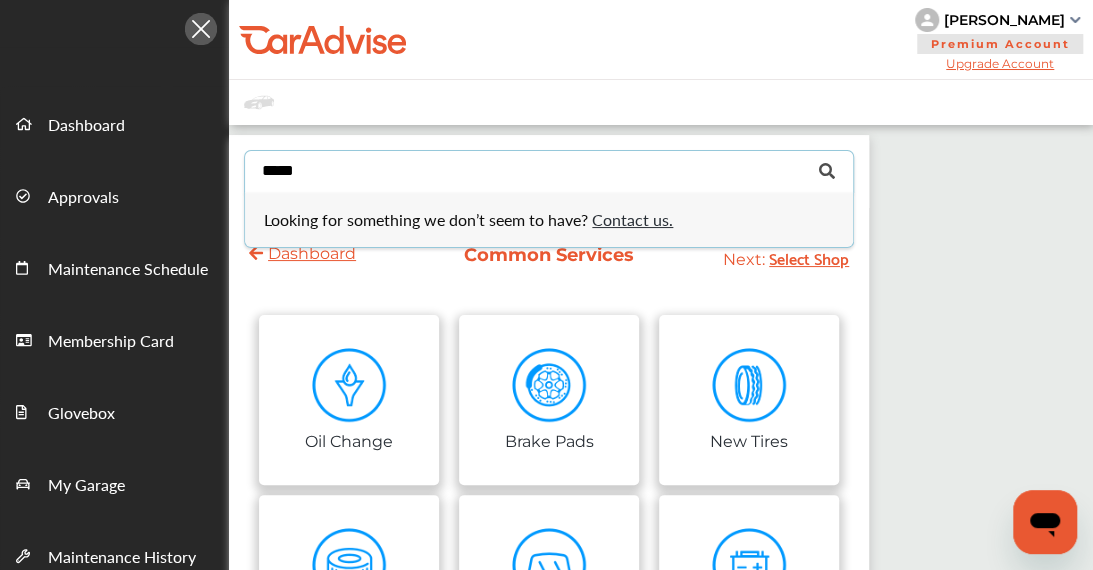 type 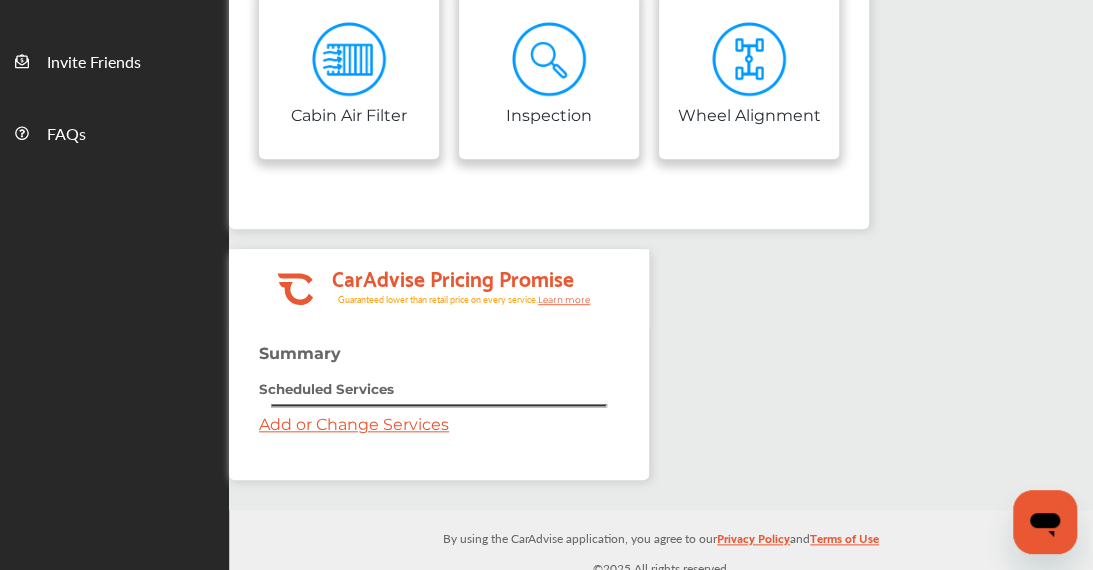 scroll, scrollTop: 695, scrollLeft: 0, axis: vertical 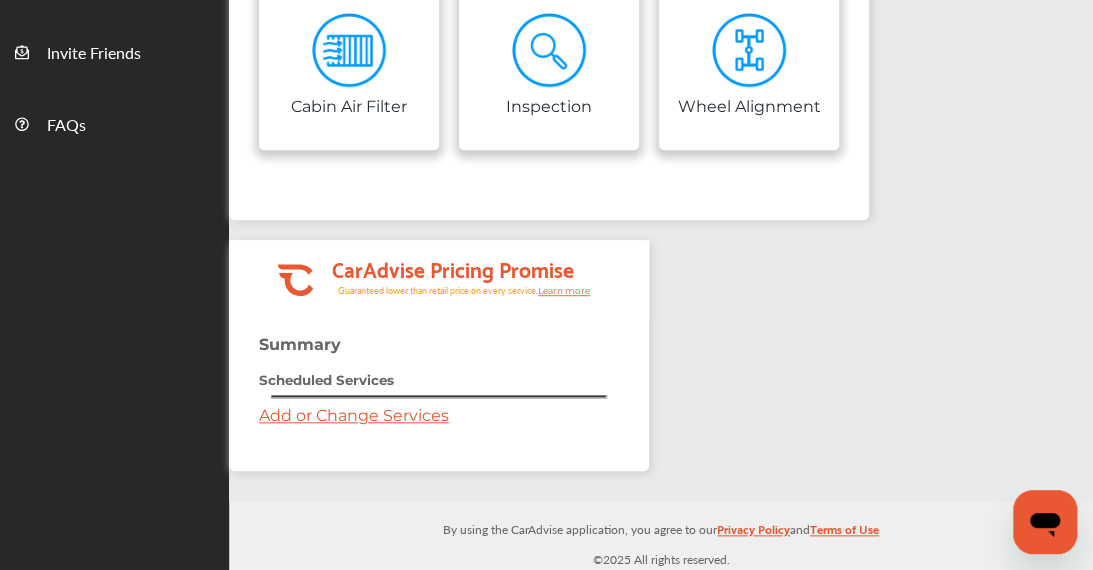 click 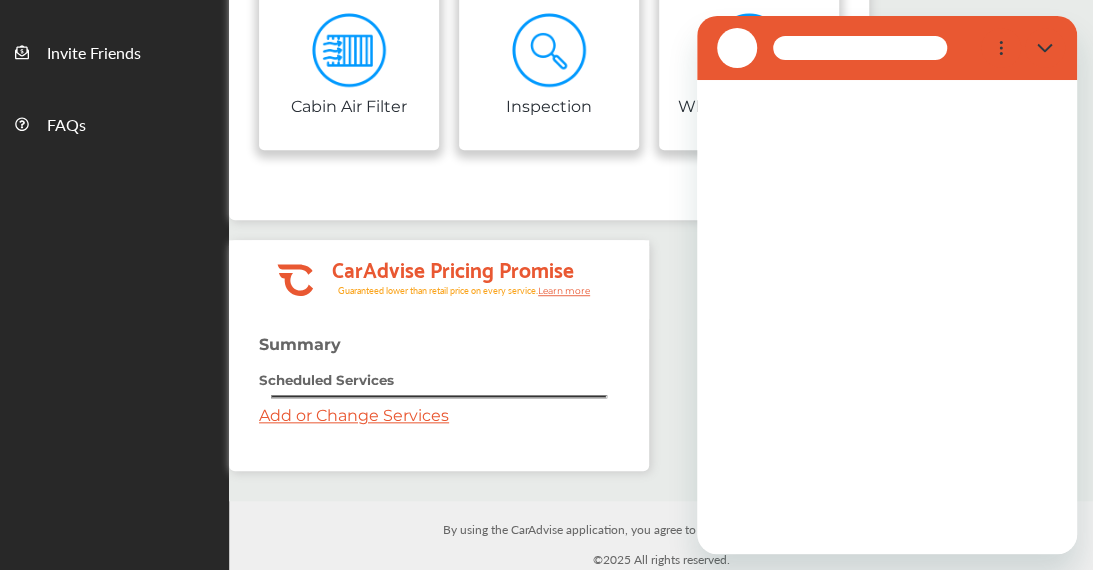 scroll, scrollTop: 0, scrollLeft: 0, axis: both 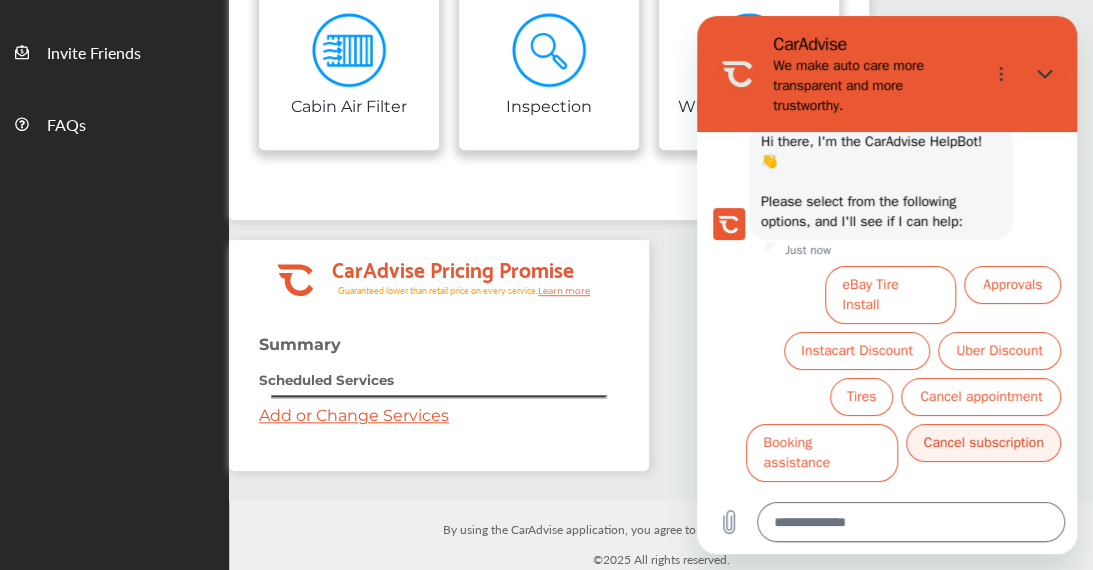 click on "Cancel subscription" at bounding box center [983, 443] 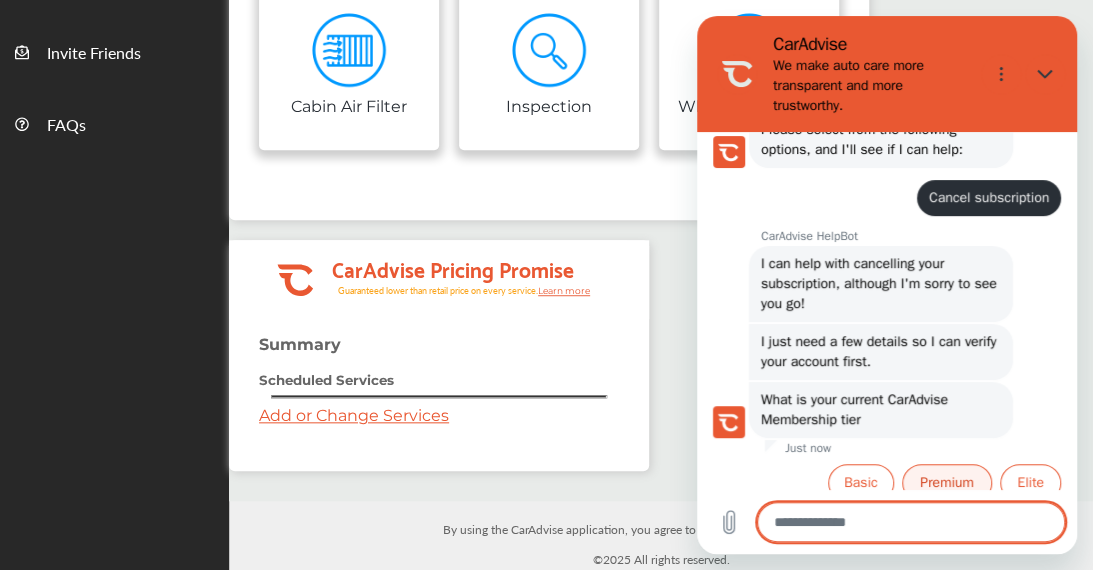 scroll, scrollTop: 198, scrollLeft: 0, axis: vertical 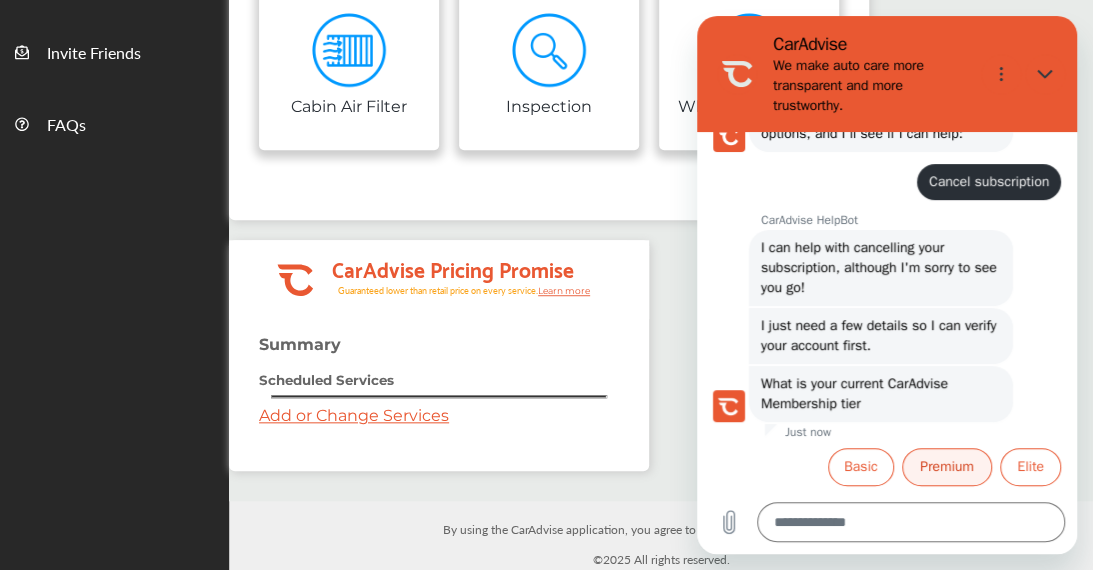 click on "Premium" at bounding box center (947, 467) 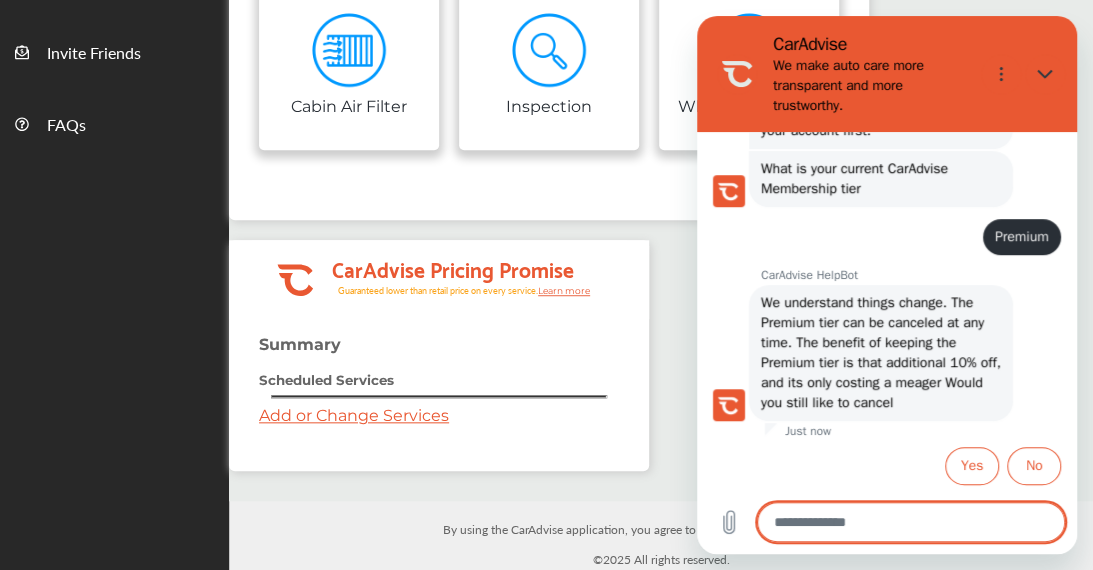 scroll, scrollTop: 432, scrollLeft: 0, axis: vertical 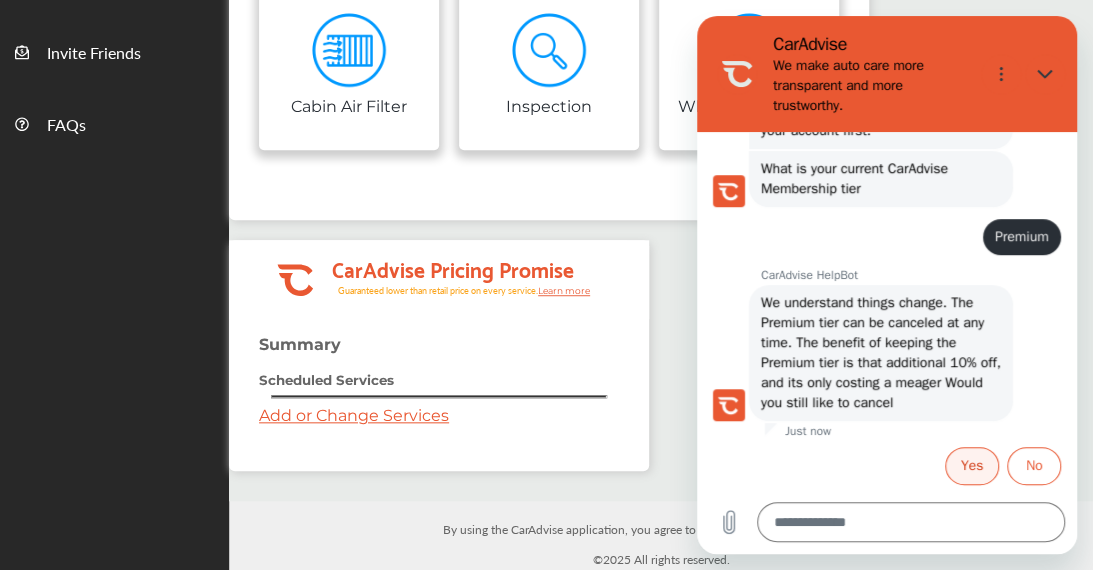 click on "Yes" at bounding box center (972, 466) 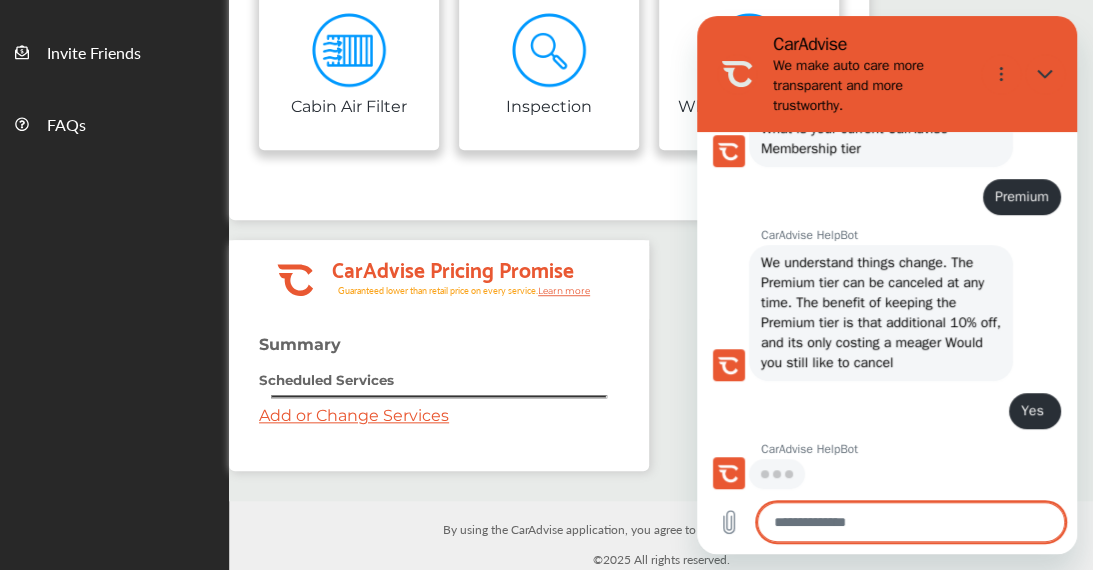 scroll, scrollTop: 473, scrollLeft: 0, axis: vertical 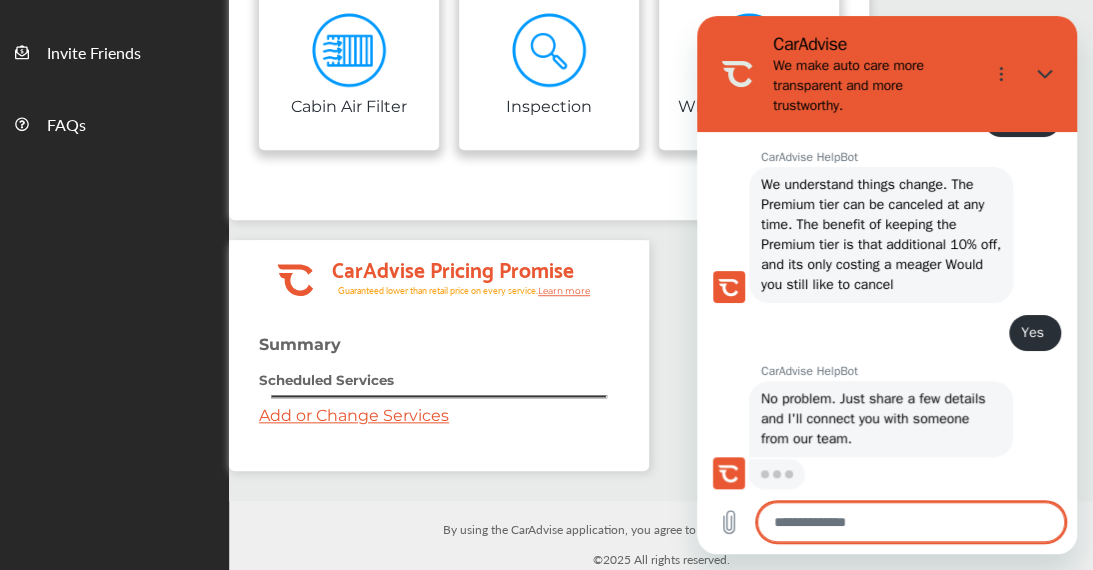 type on "*" 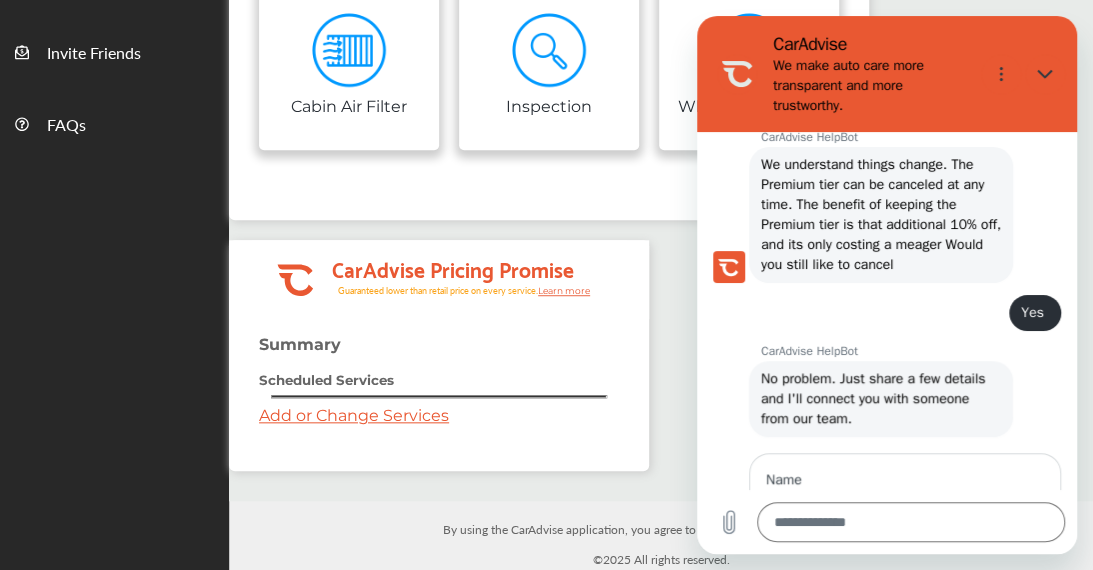 scroll, scrollTop: 694, scrollLeft: 0, axis: vertical 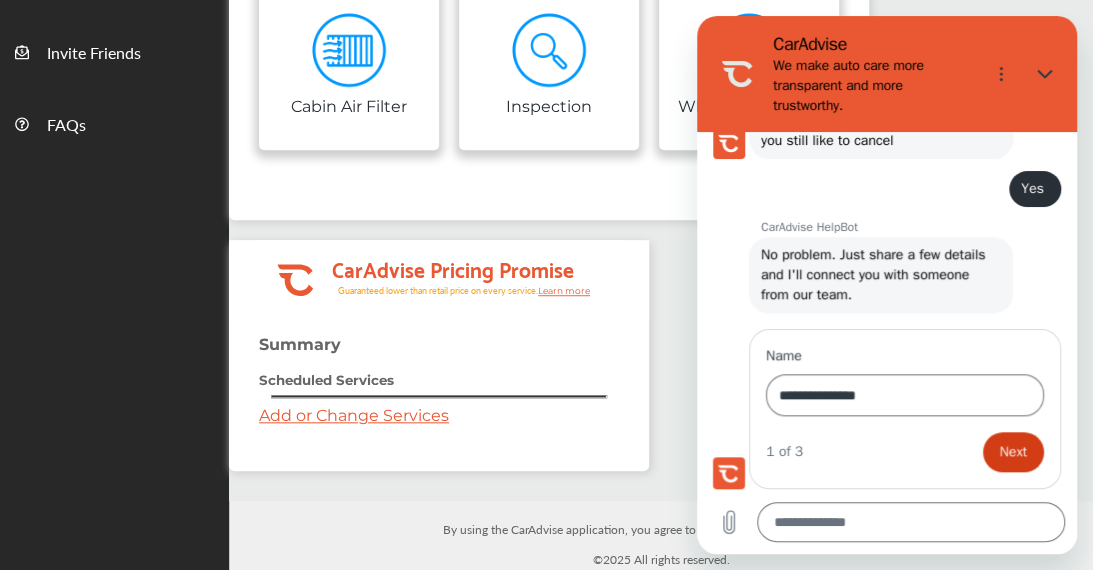 click on "Next" at bounding box center (1013, 452) 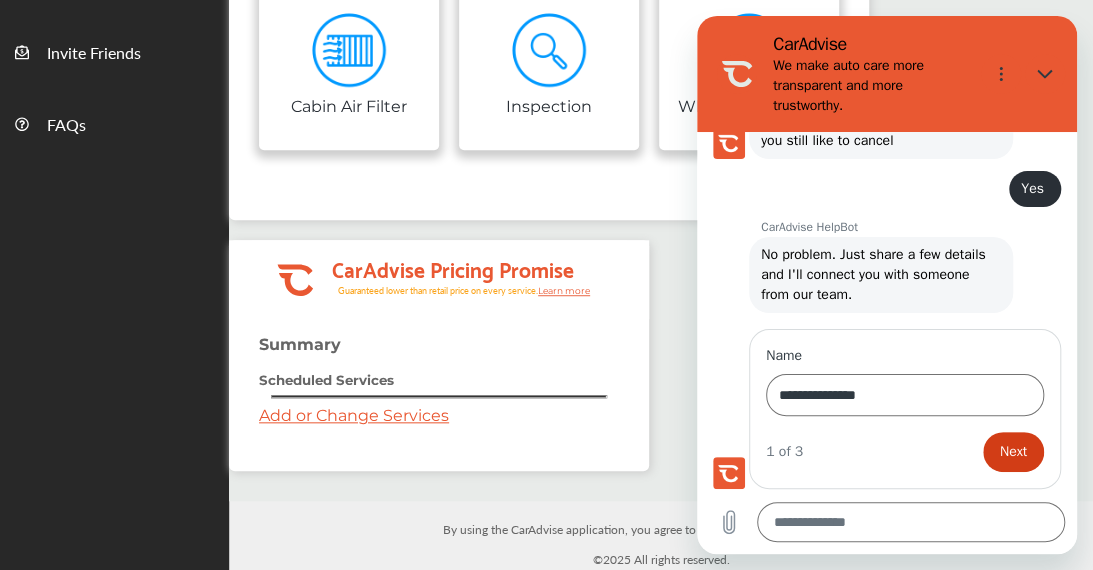 type on "*" 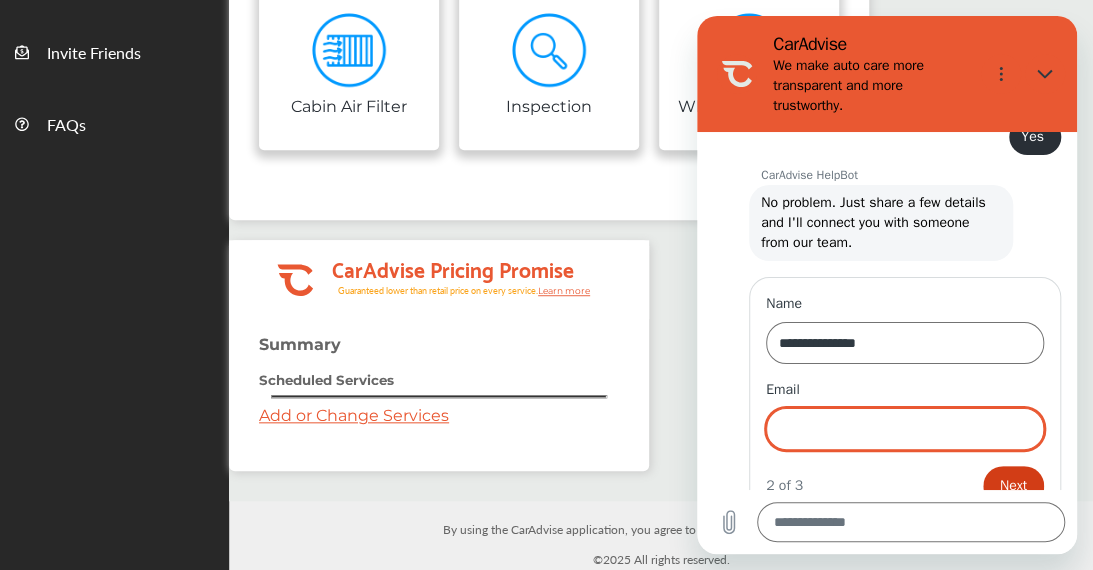 scroll, scrollTop: 779, scrollLeft: 0, axis: vertical 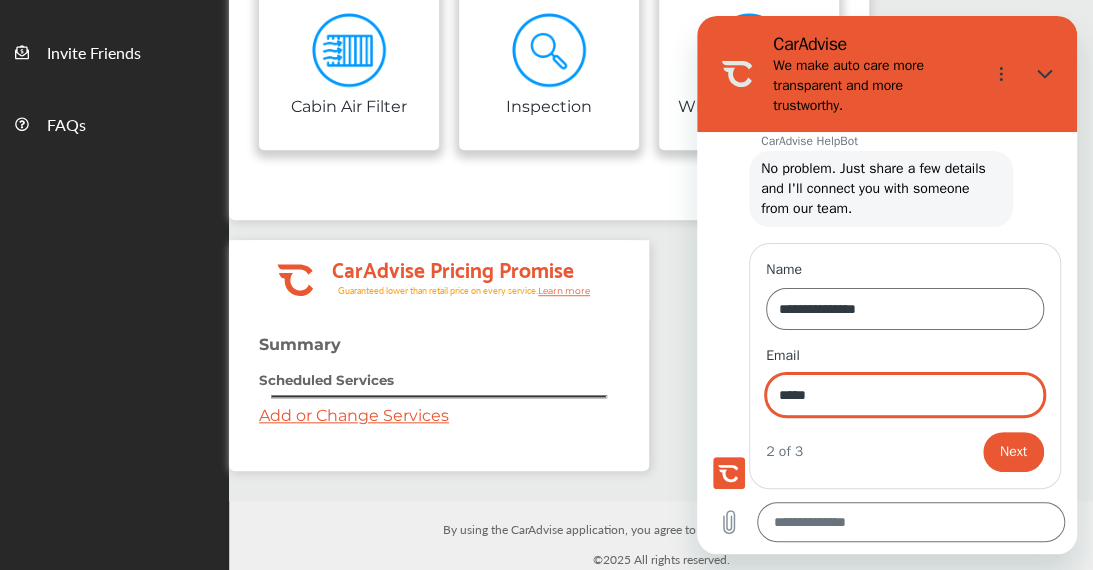 type on "**********" 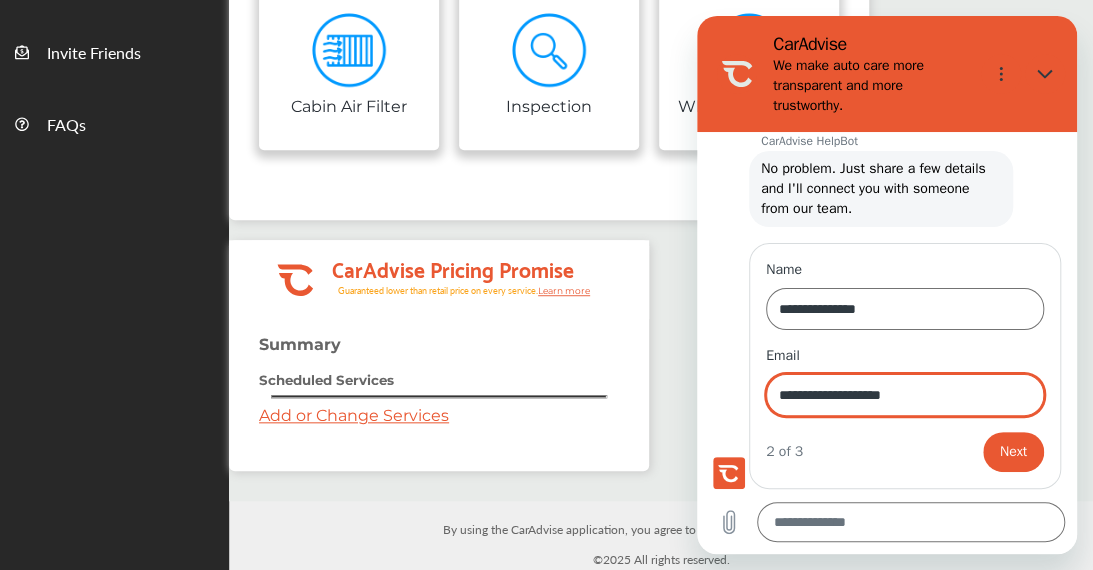 type 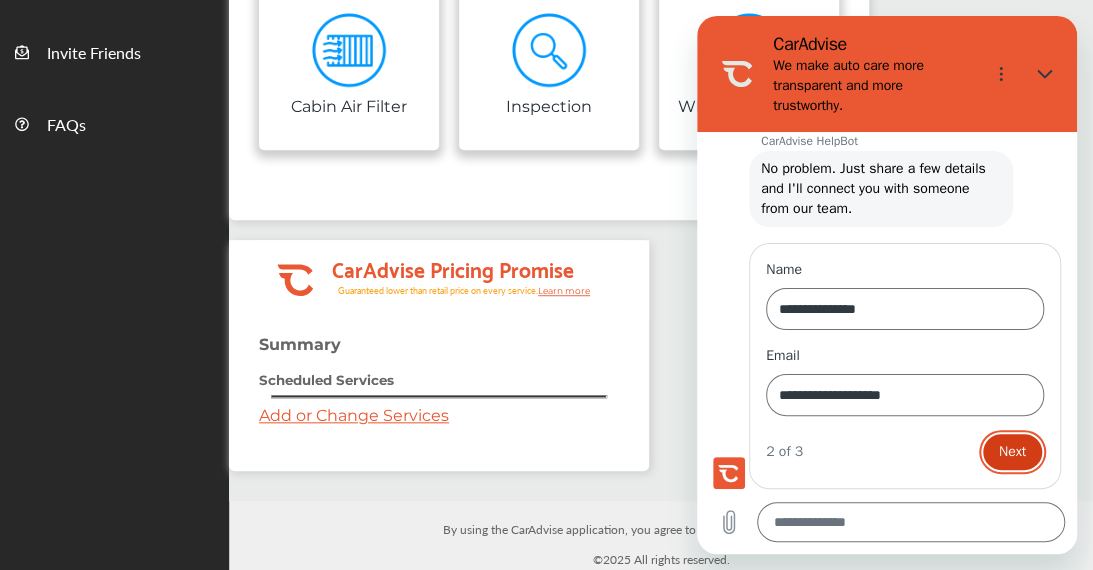 click on "Next" at bounding box center (1012, 452) 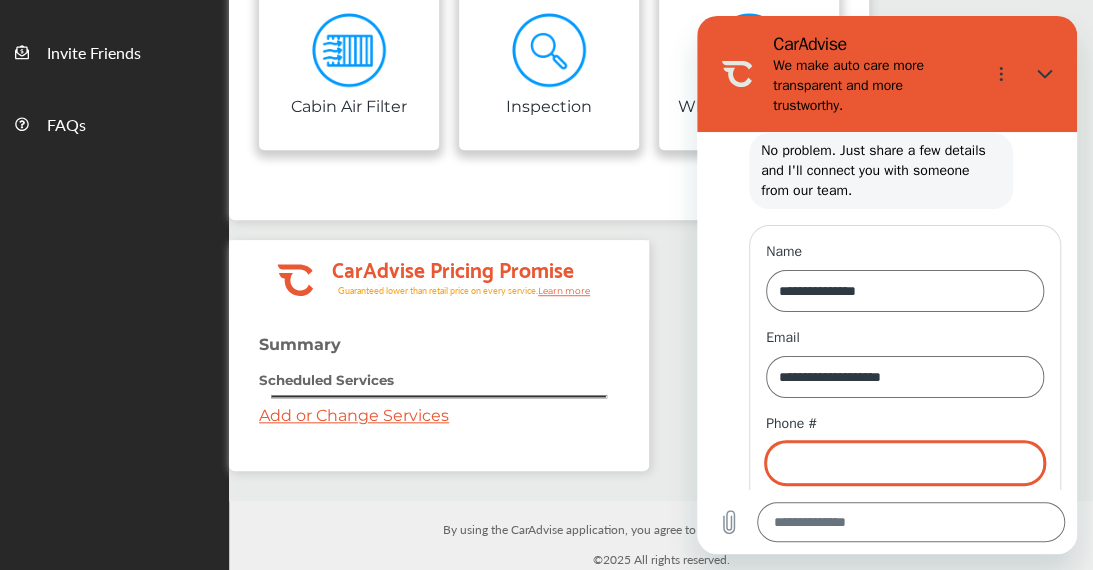 scroll, scrollTop: 864, scrollLeft: 0, axis: vertical 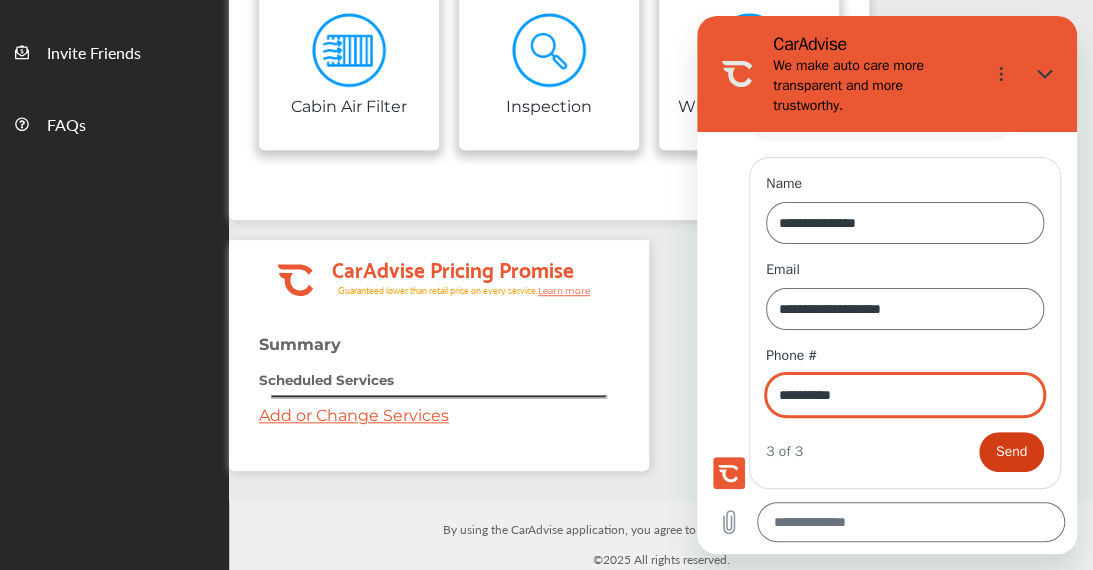type on "**********" 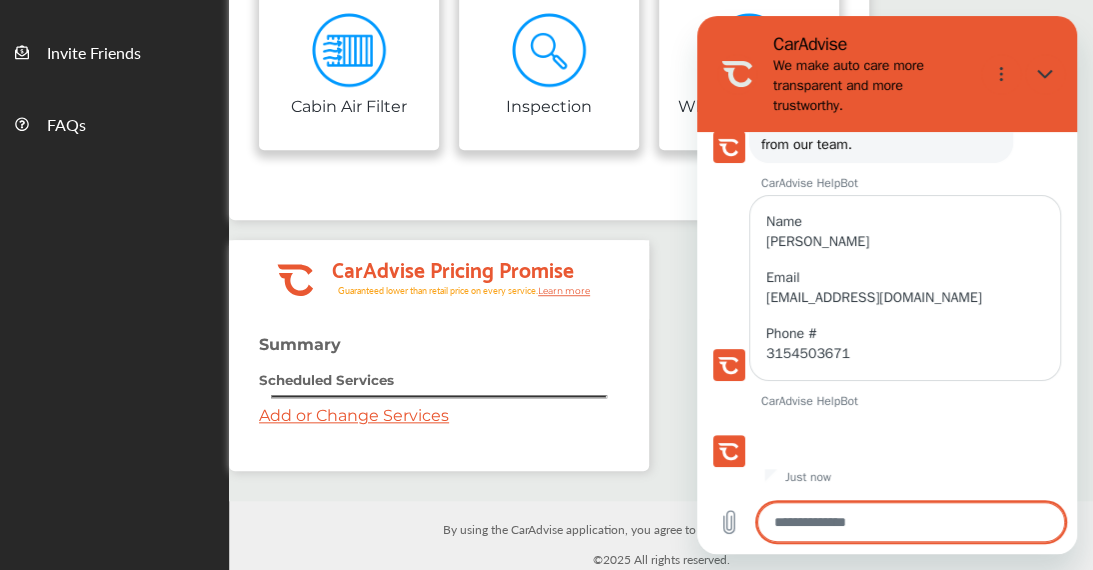 scroll, scrollTop: 844, scrollLeft: 0, axis: vertical 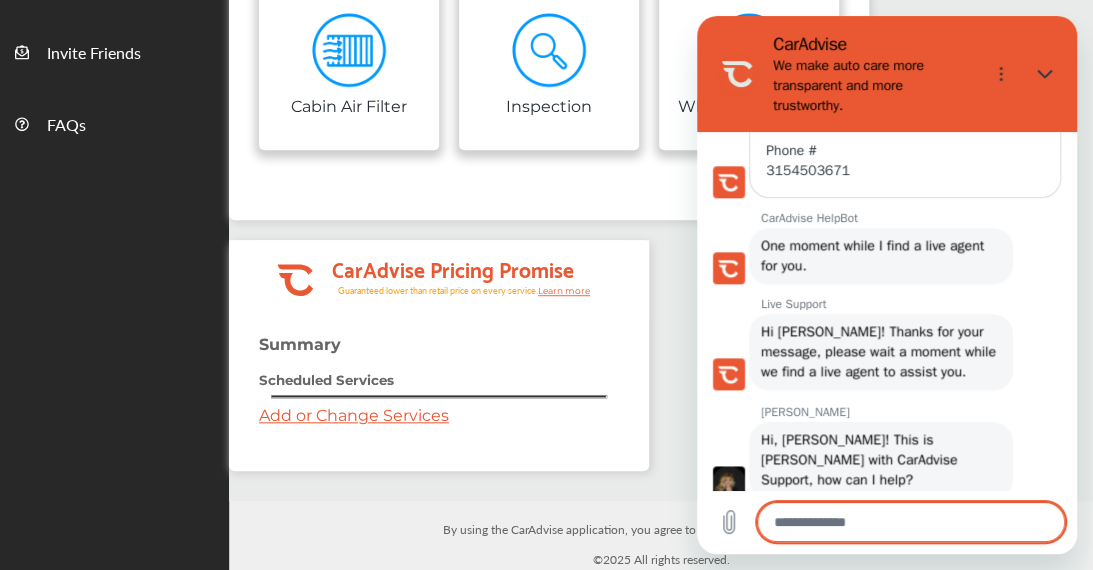 type on "*" 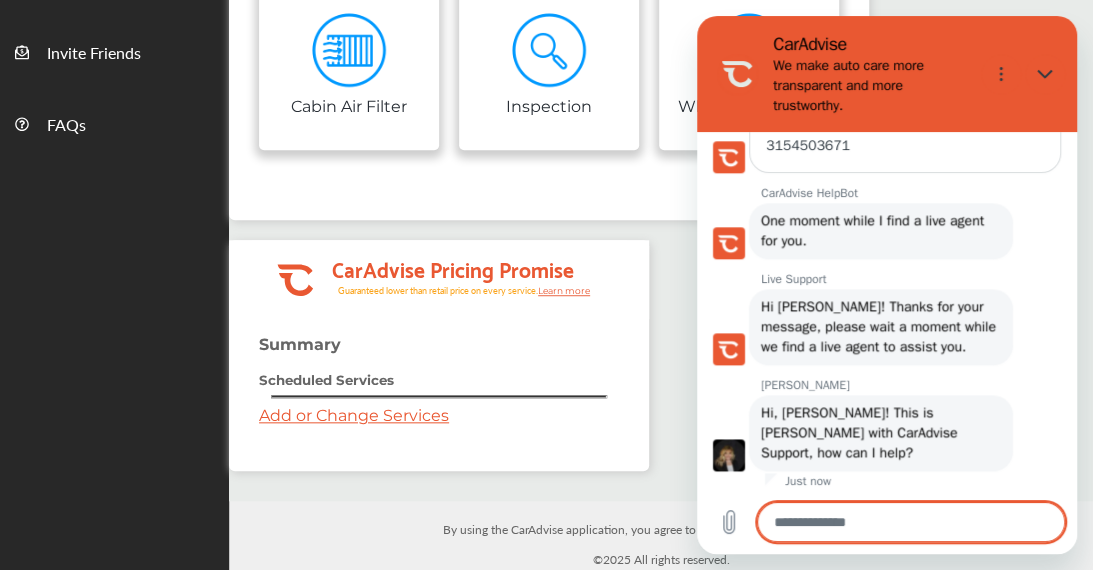 scroll, scrollTop: 1056, scrollLeft: 0, axis: vertical 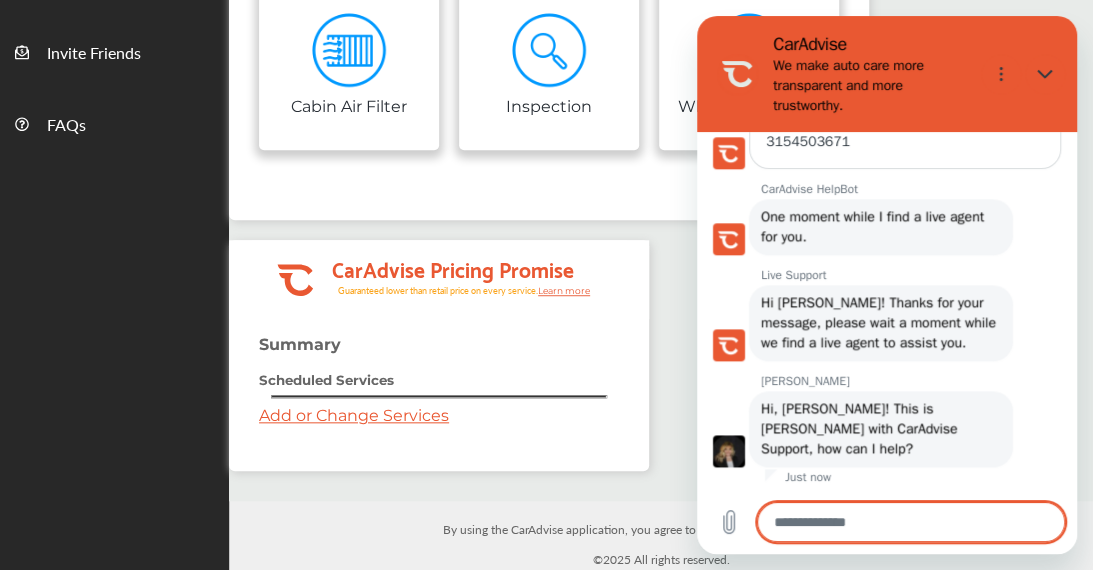 click at bounding box center (911, 522) 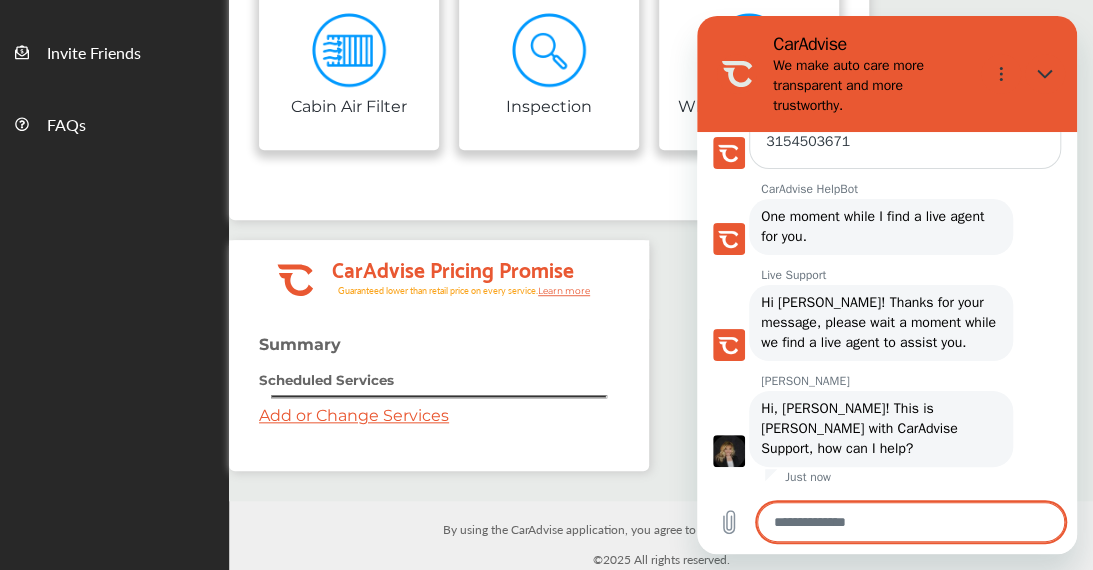 type on "*" 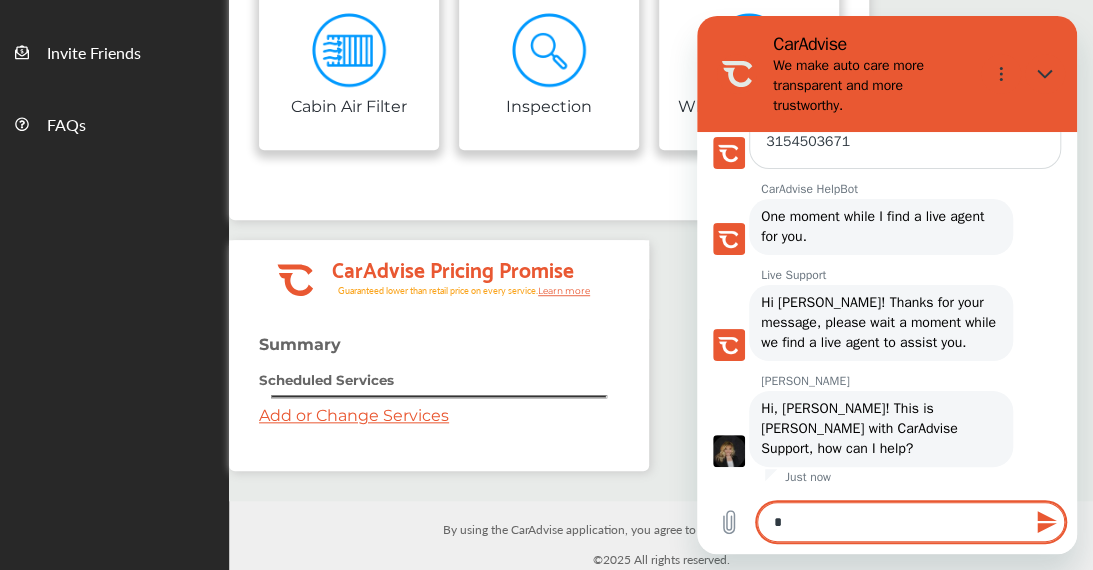 type on "*" 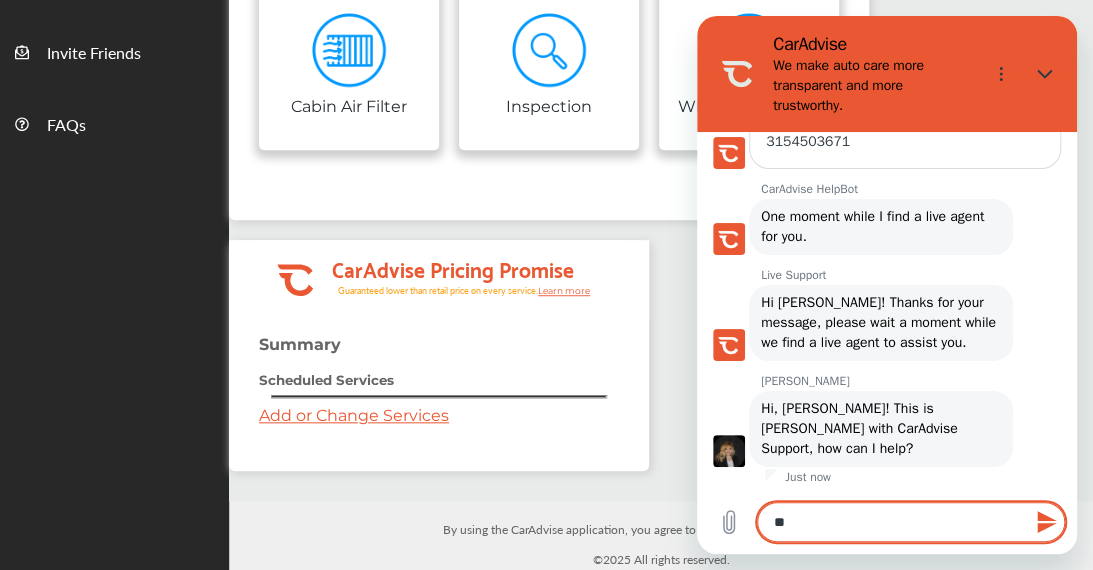 type on "***" 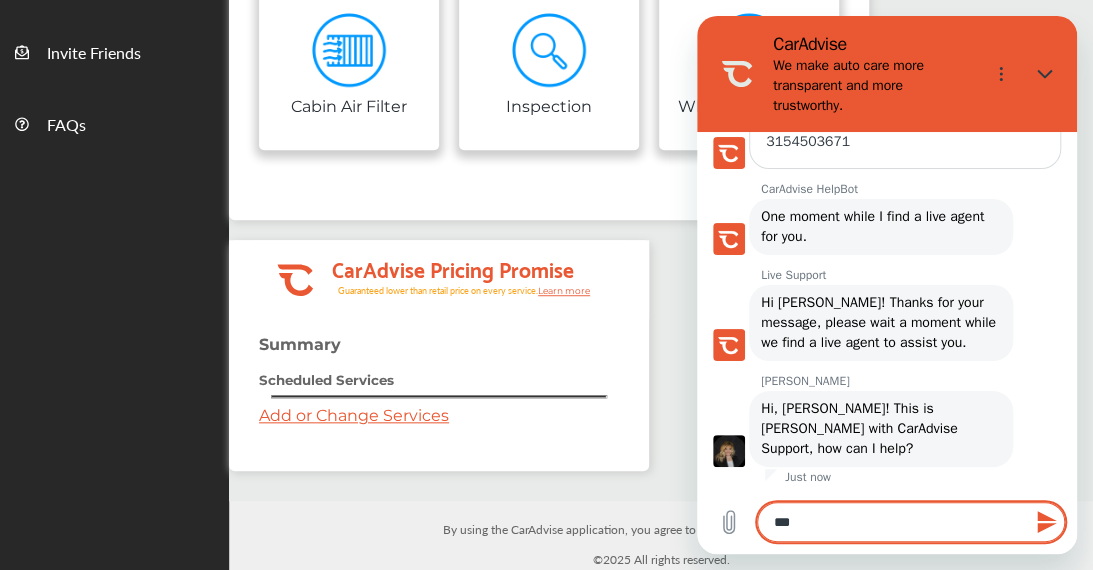 type on "****" 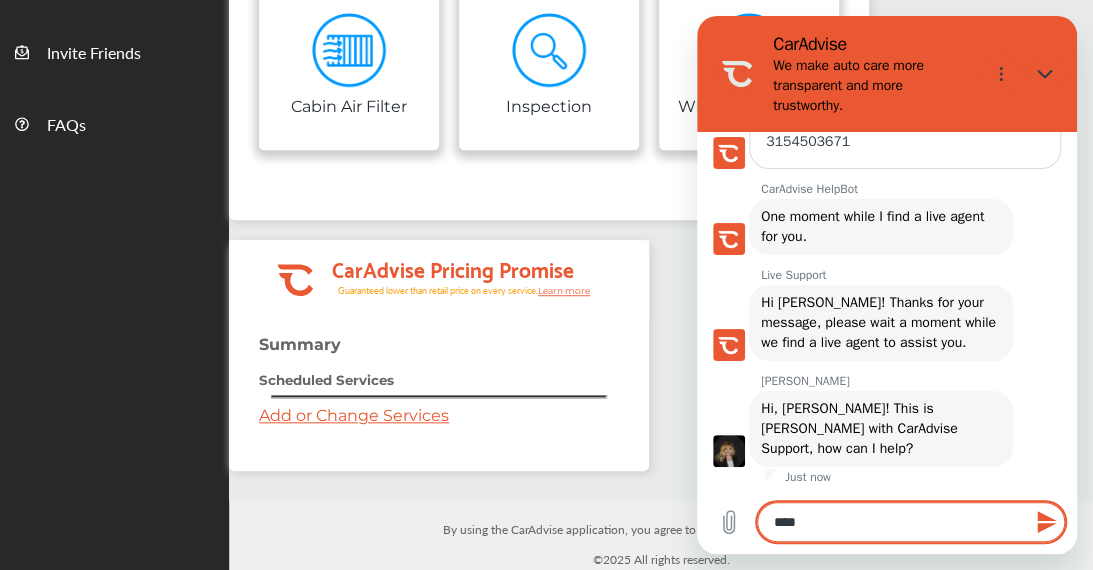 type on "*****" 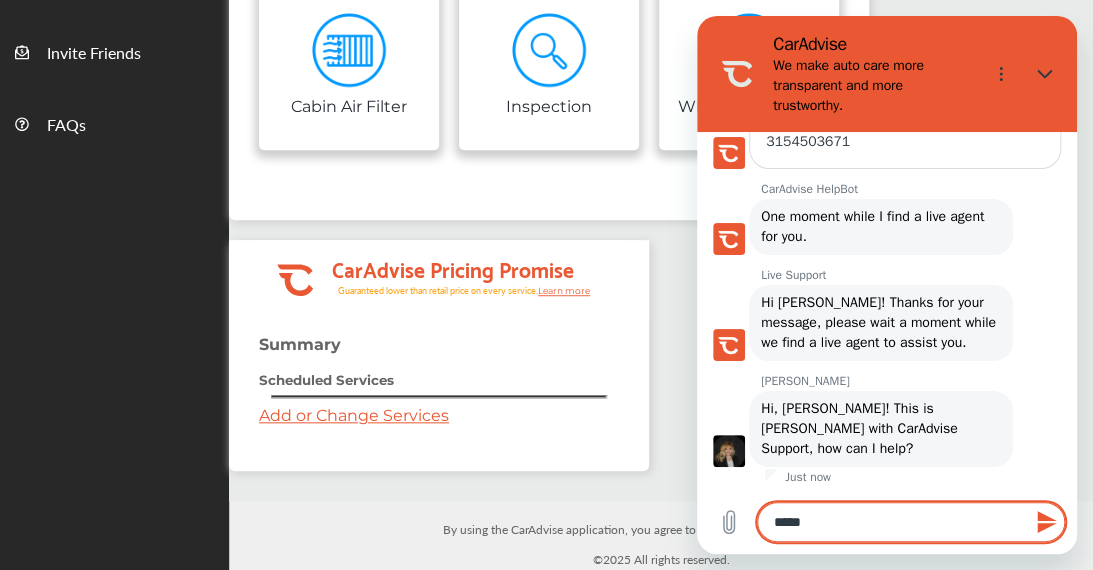 type on "******" 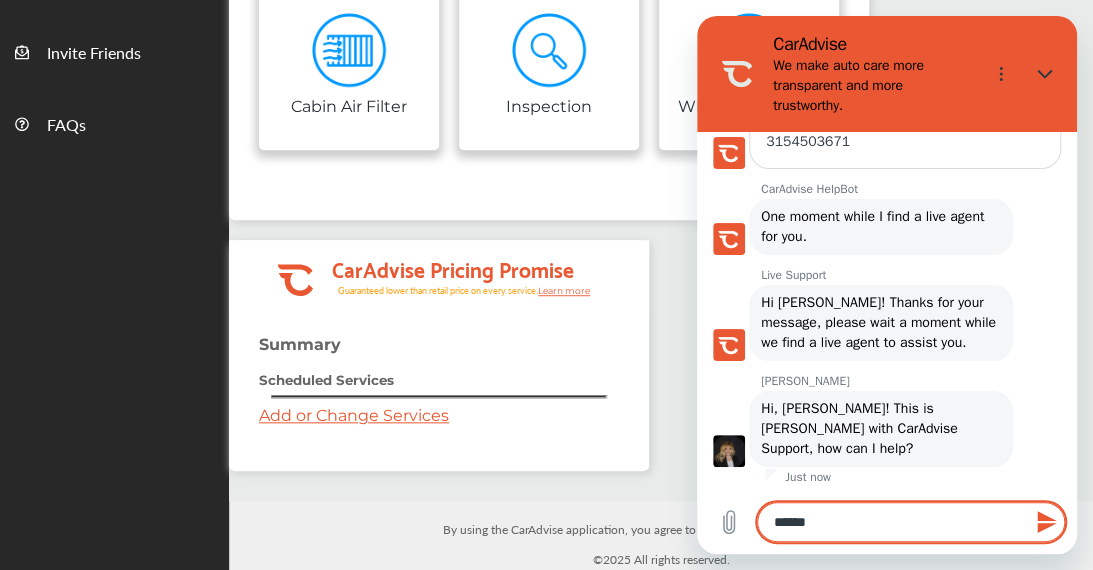 type on "******" 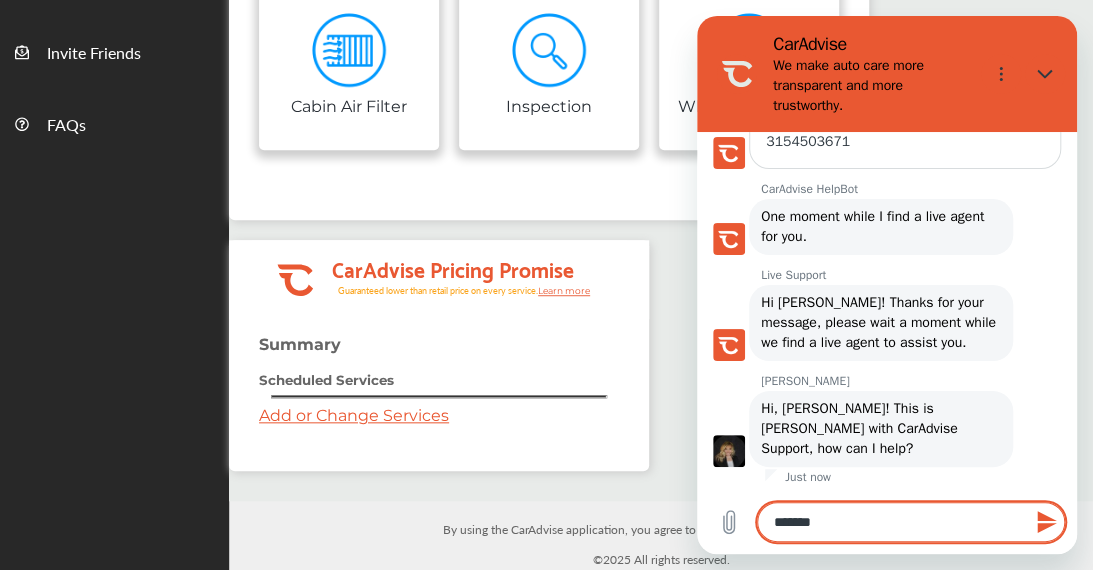 type on "*" 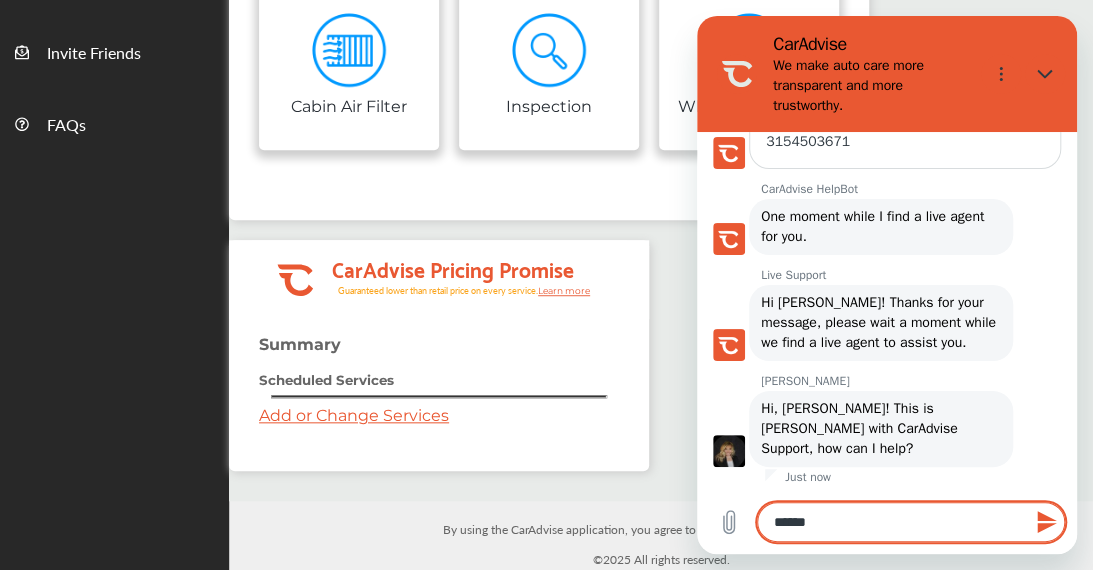 type on "*******" 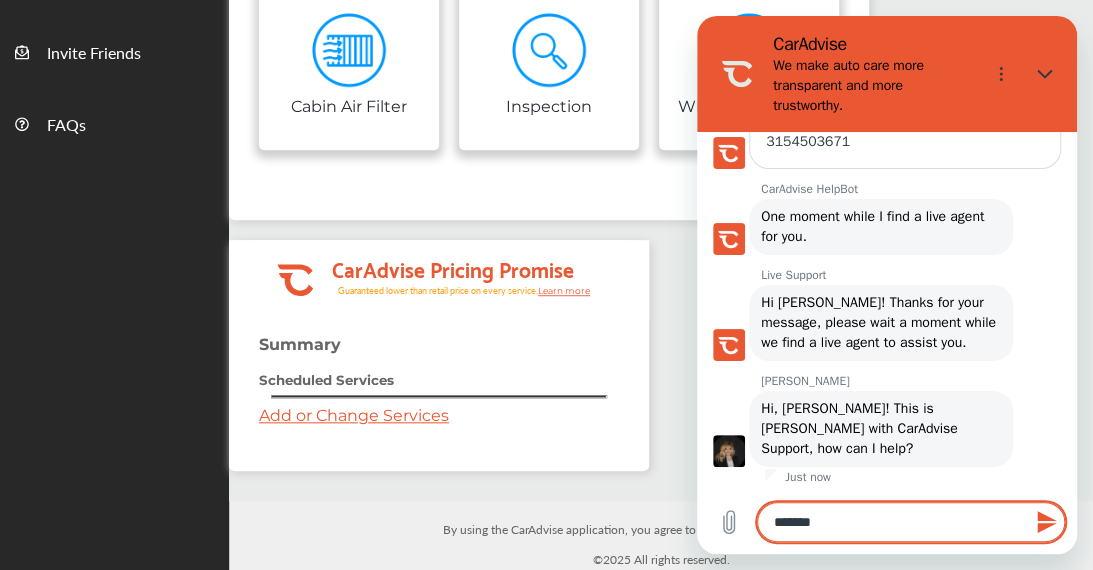 type on "*******" 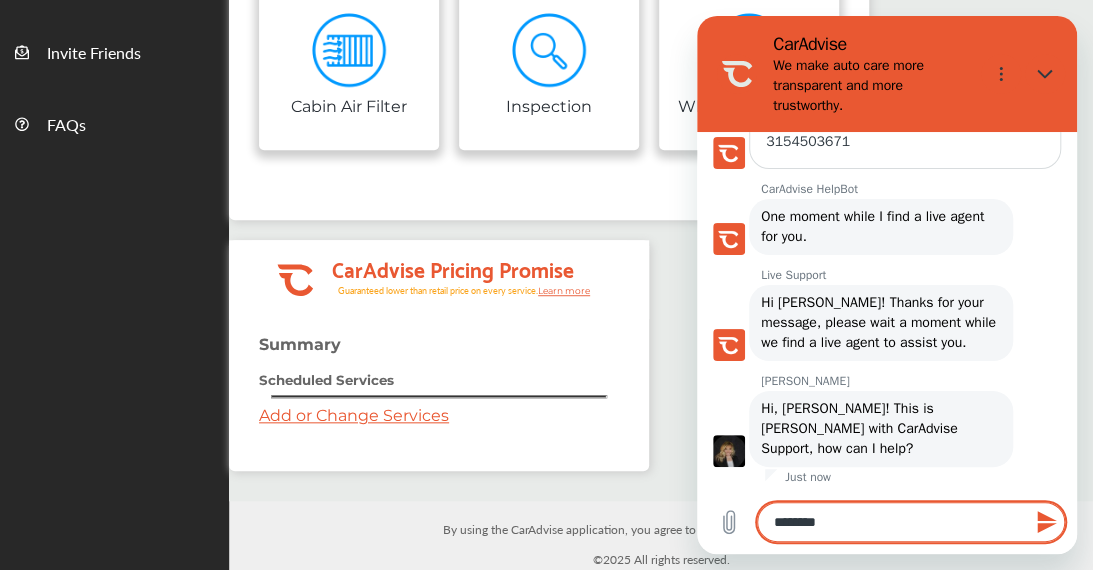 type on "*********" 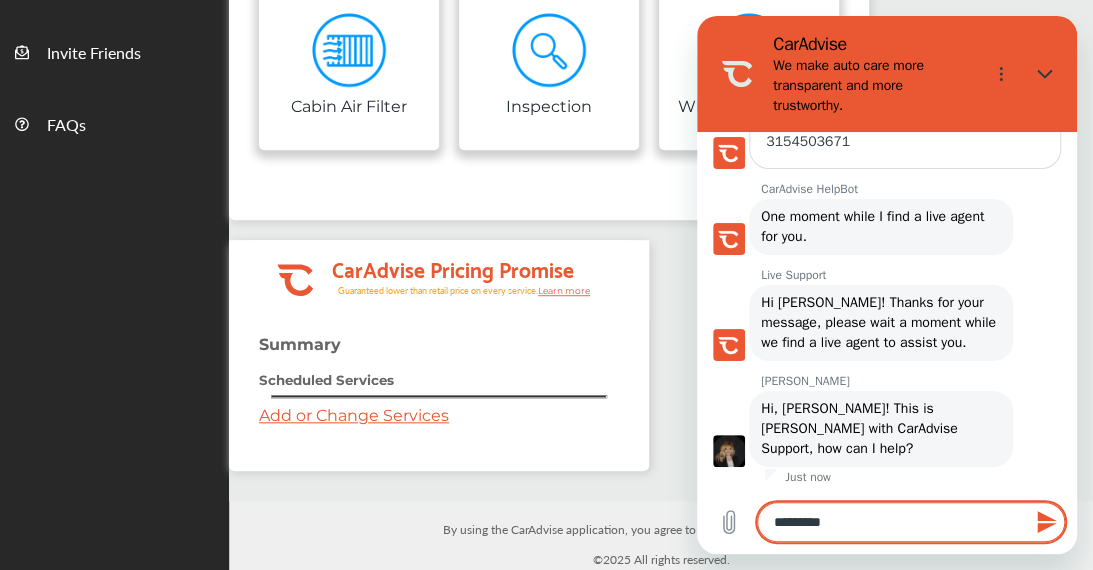 type on "**********" 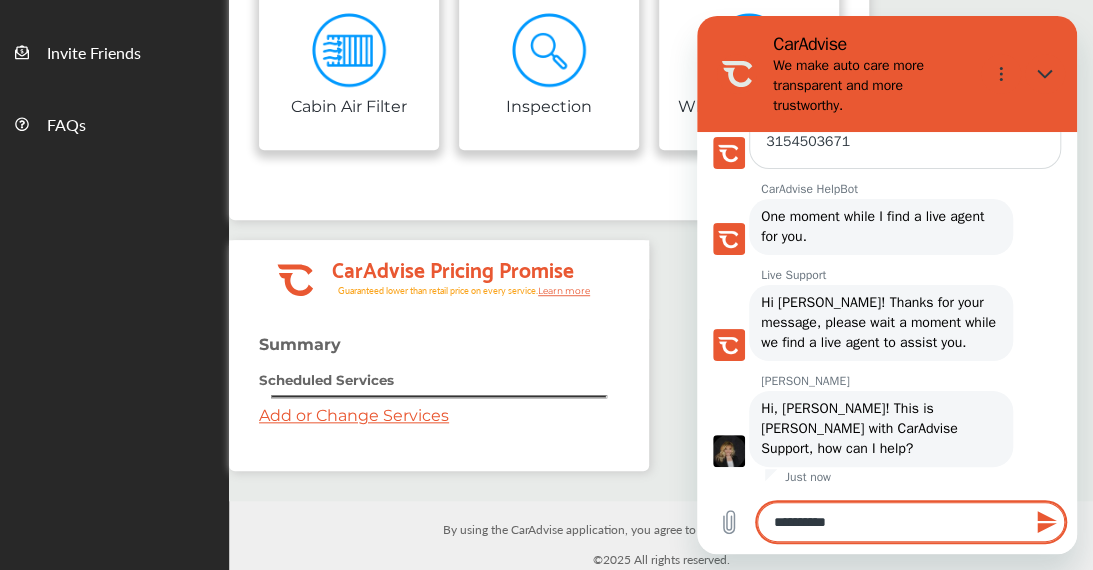 type on "**********" 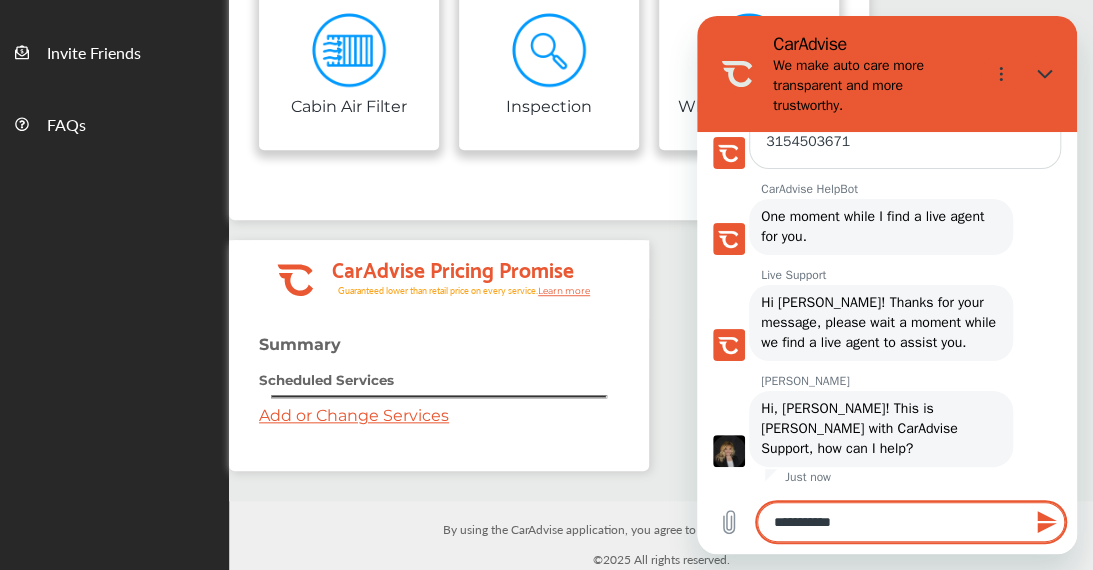 type on "**********" 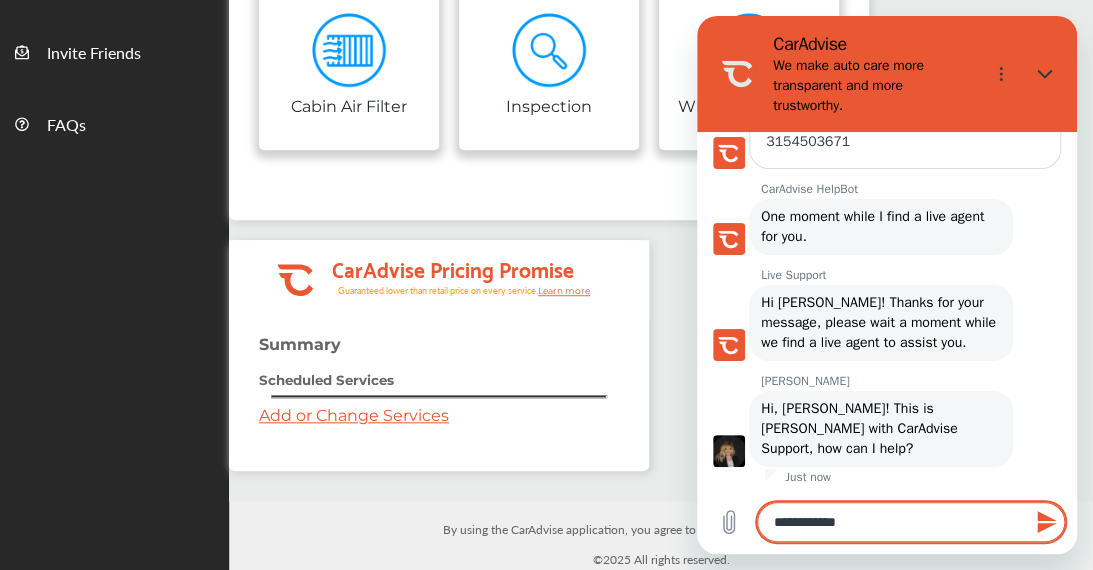 type on "**********" 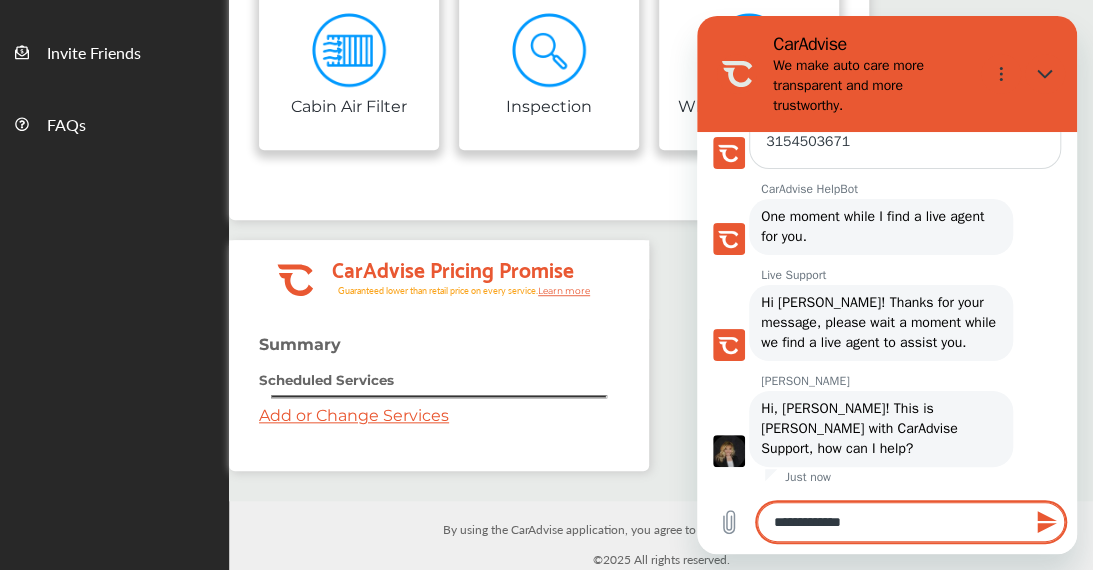 type on "*" 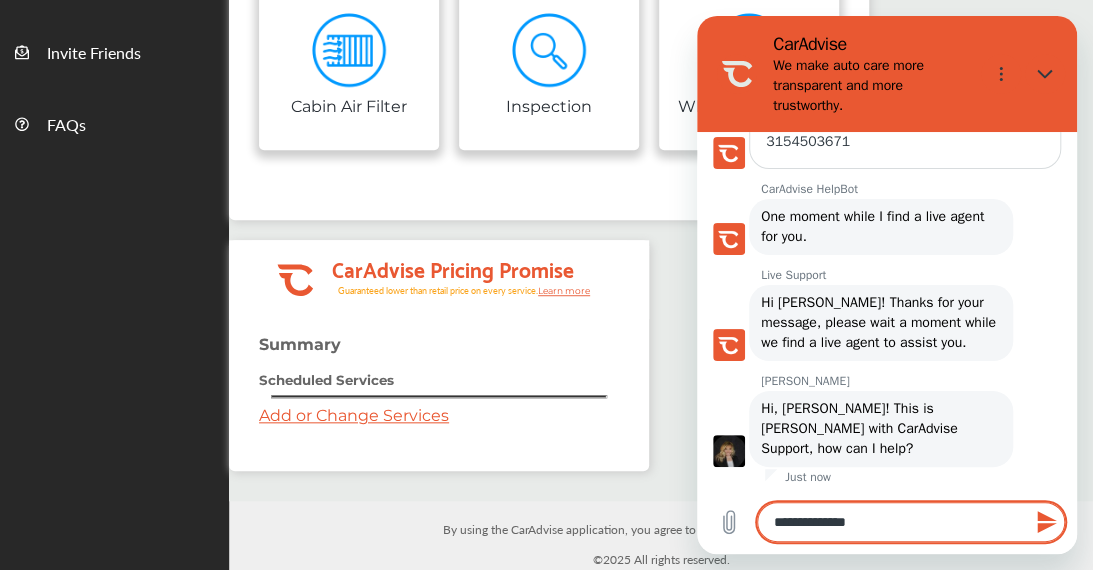 type on "*" 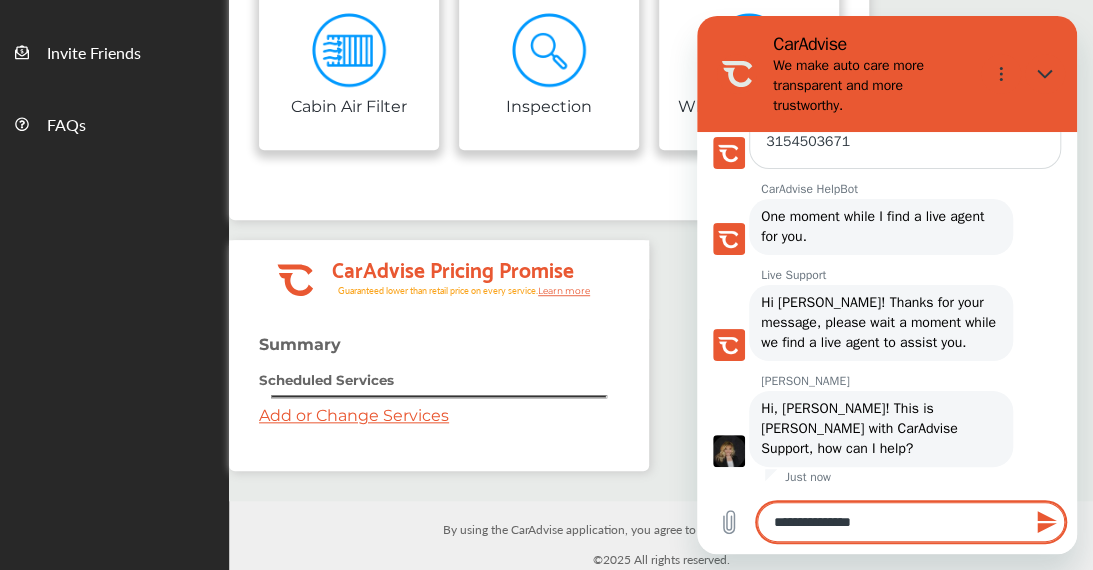 type on "**********" 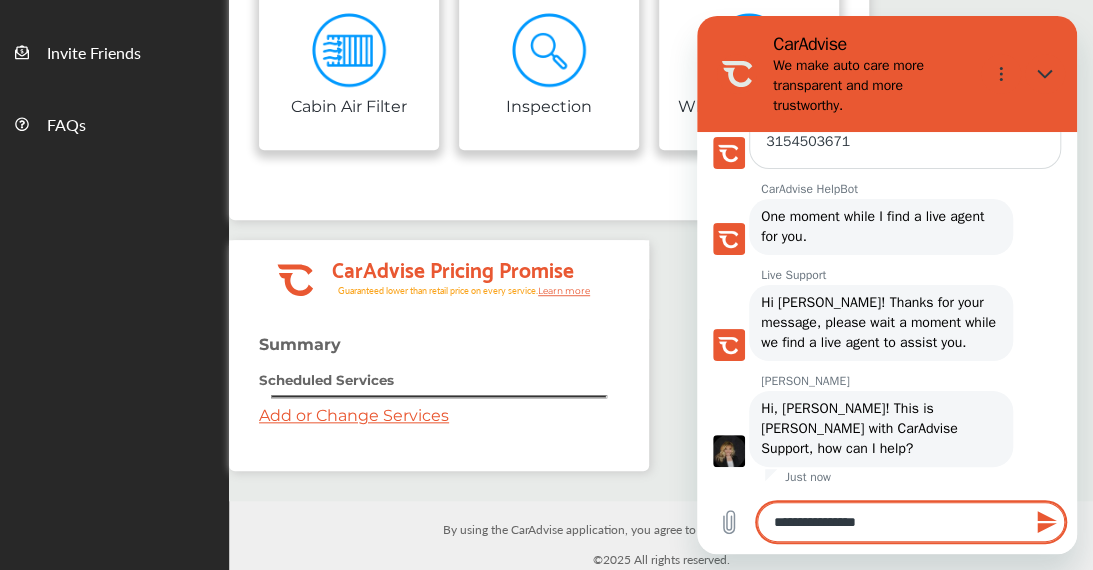 type on "**********" 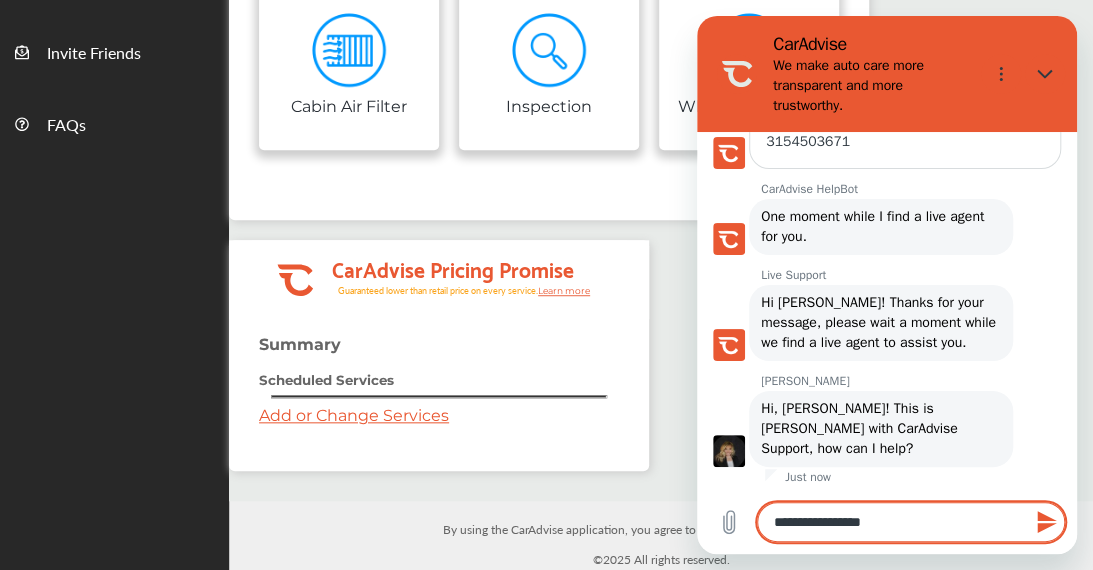 type on "**********" 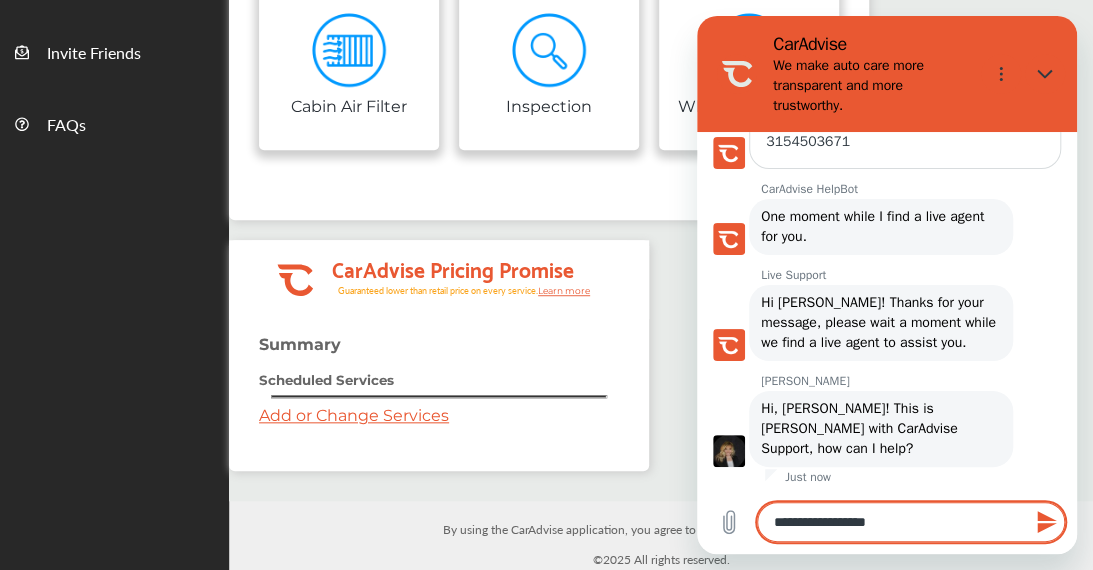 type on "**********" 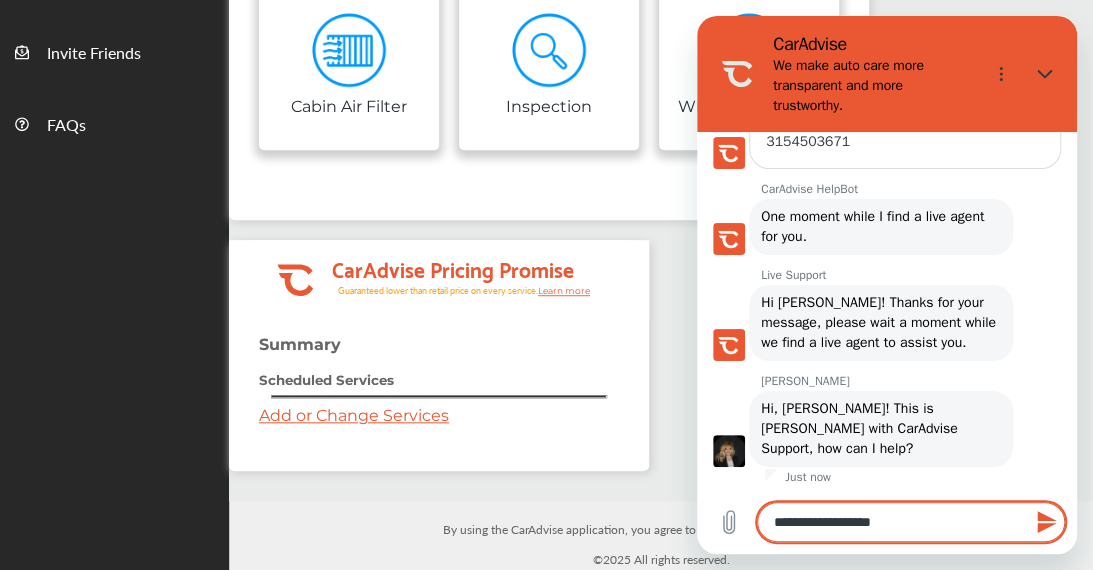 type on "*" 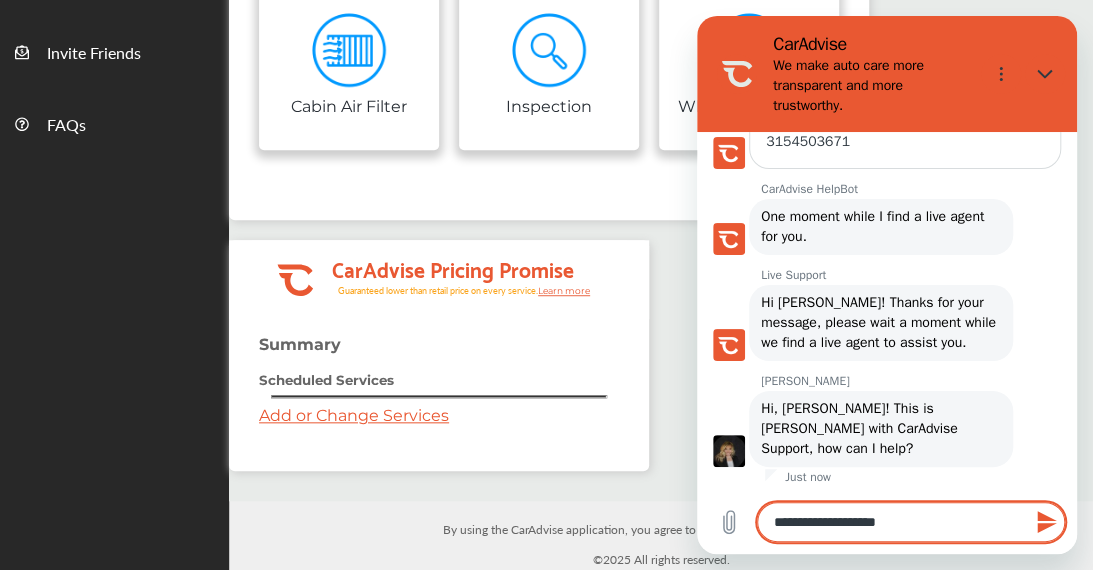 type on "**********" 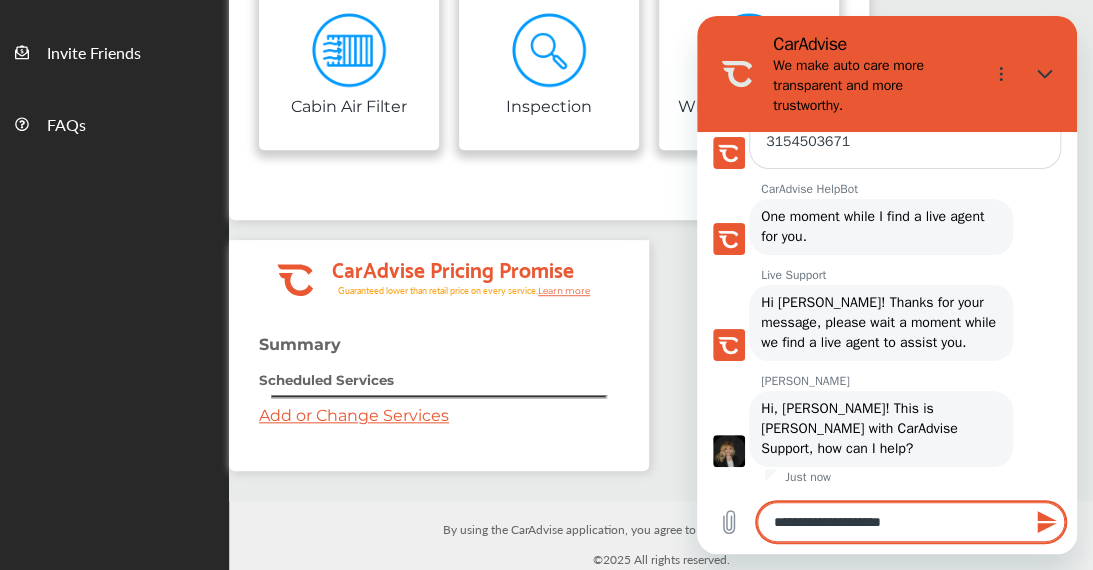 type on "**********" 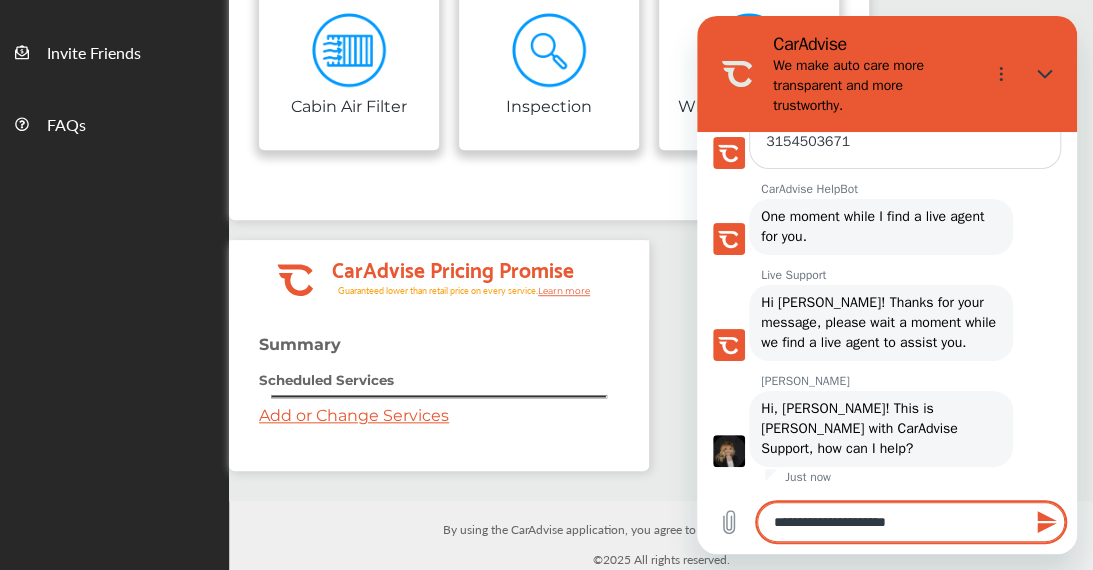 type on "**********" 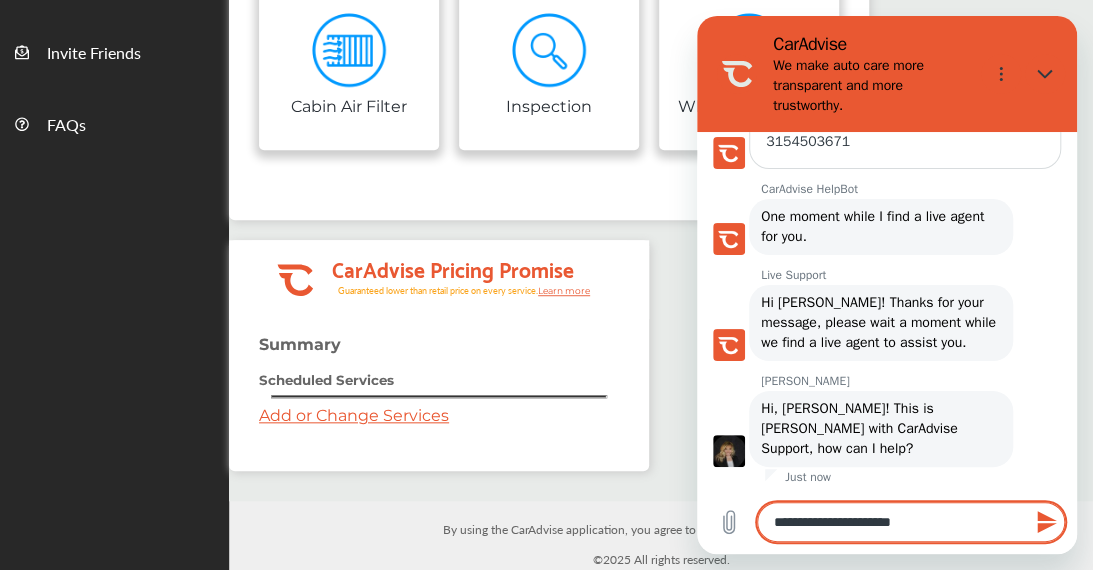 type on "**********" 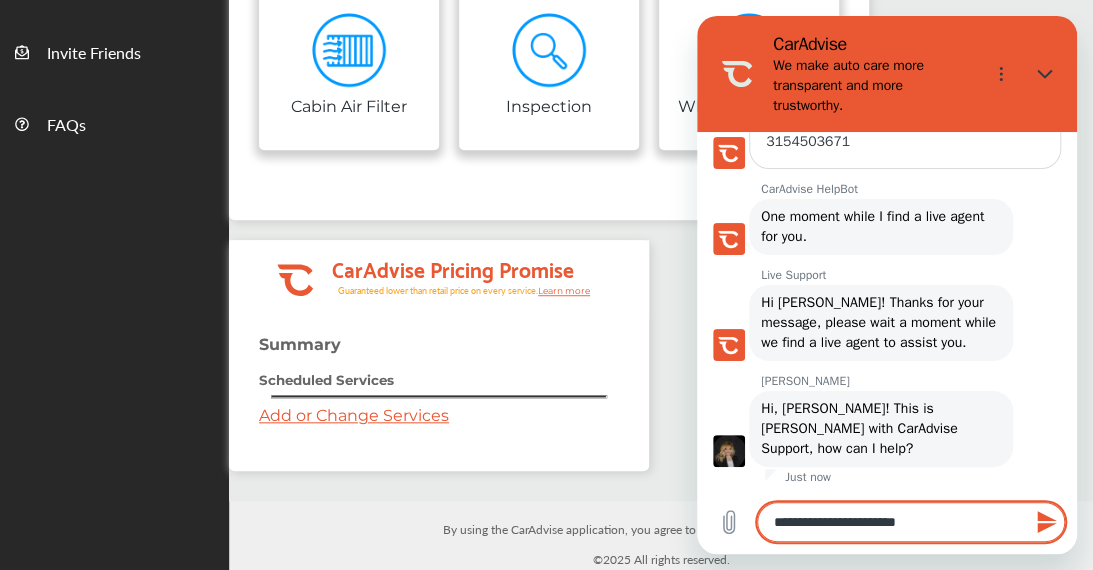 type on "**********" 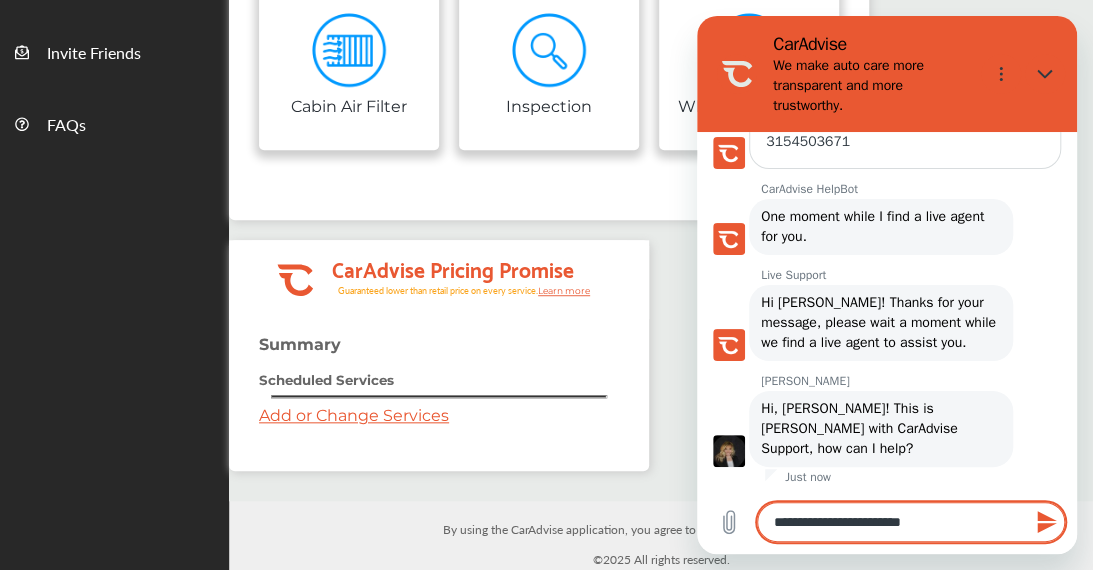 type on "**********" 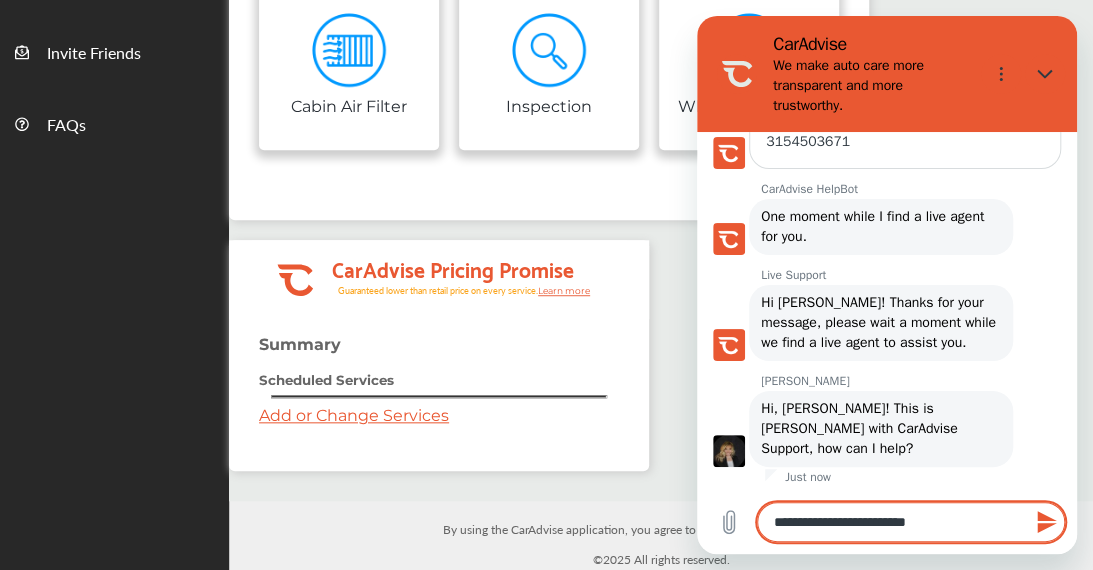 type on "**********" 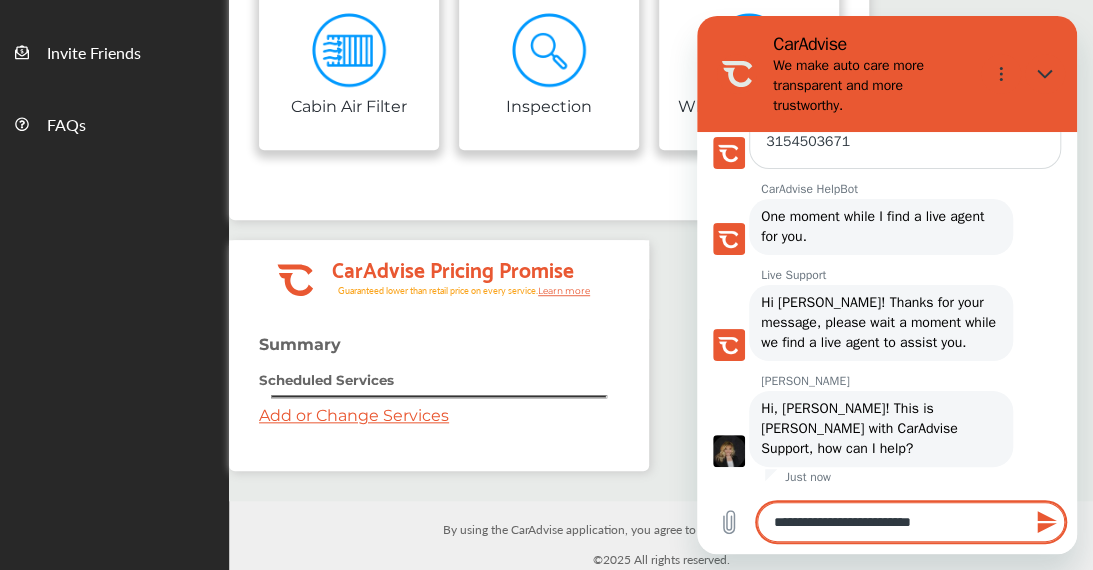 type on "**********" 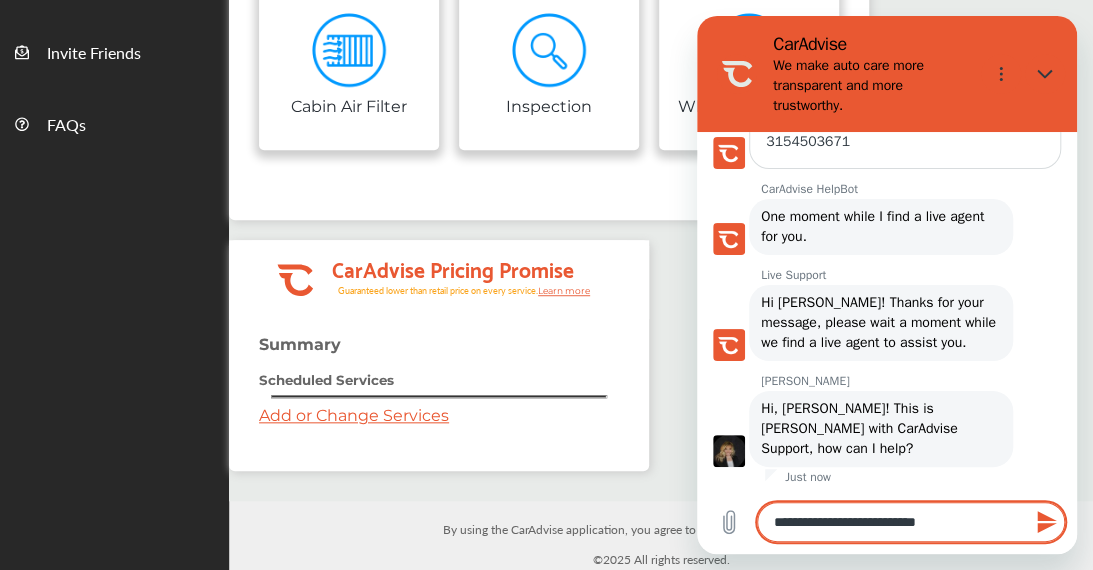 type on "**********" 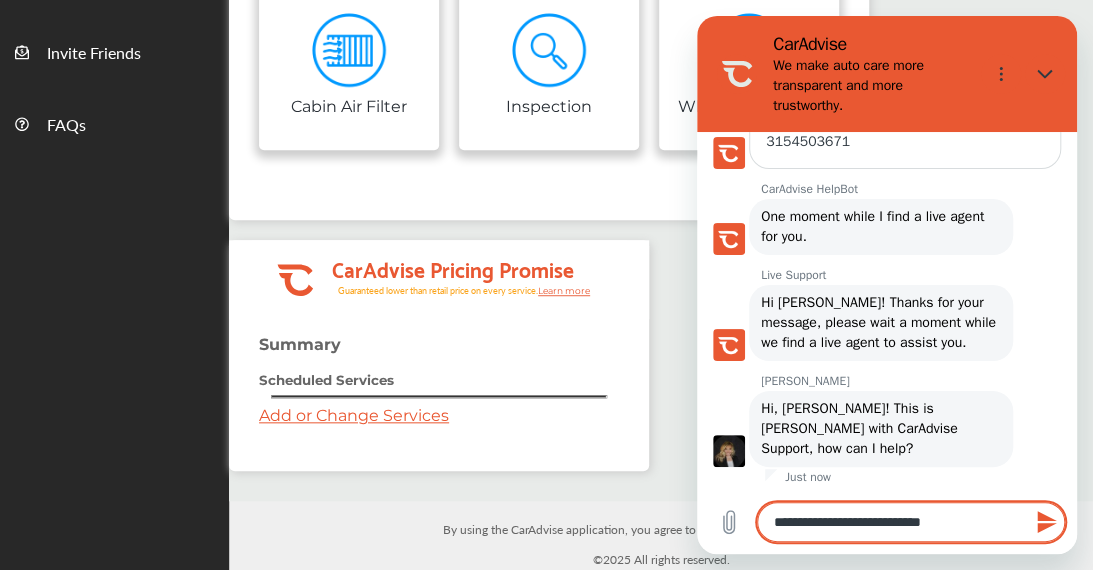 type on "**********" 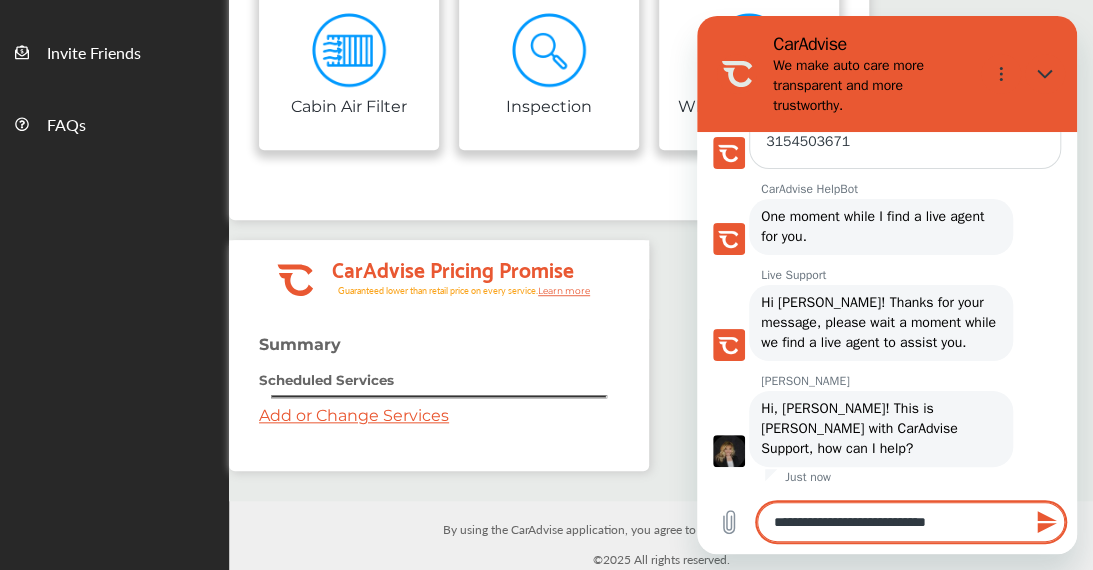 type on "**********" 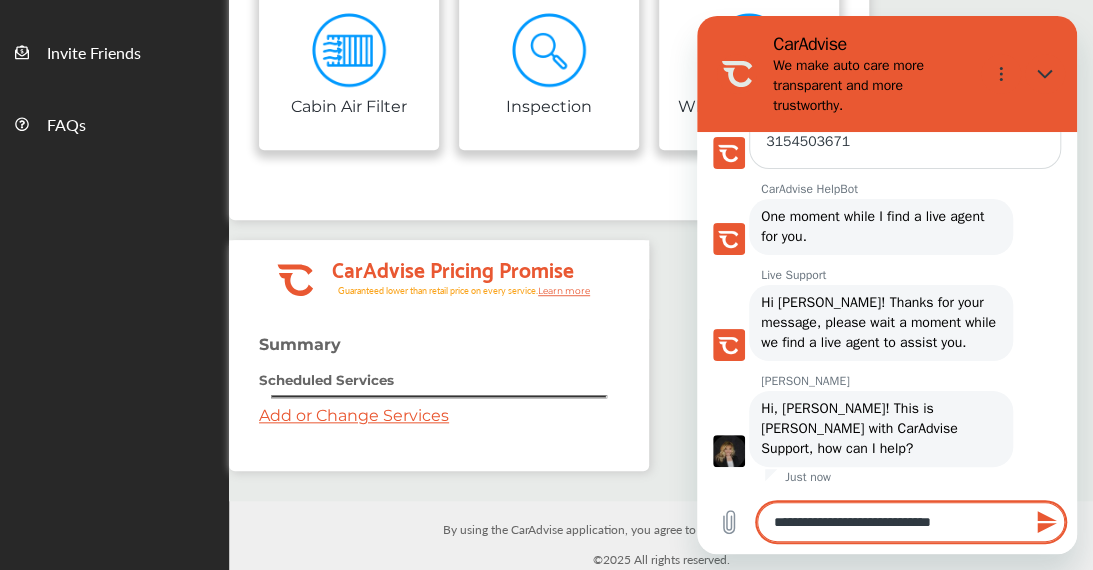 type on "**********" 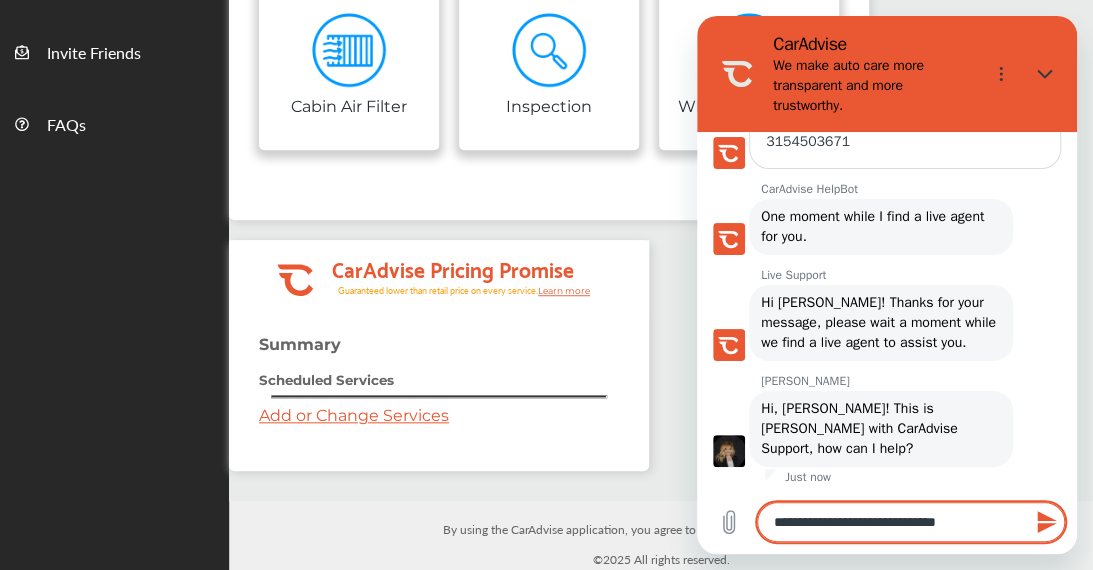 type on "**********" 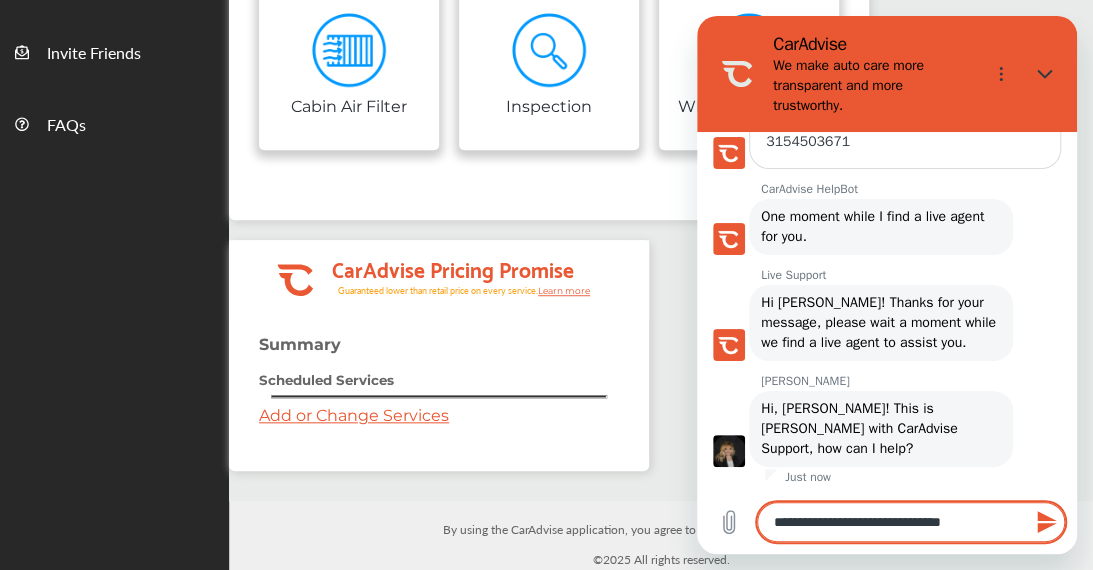 type on "**********" 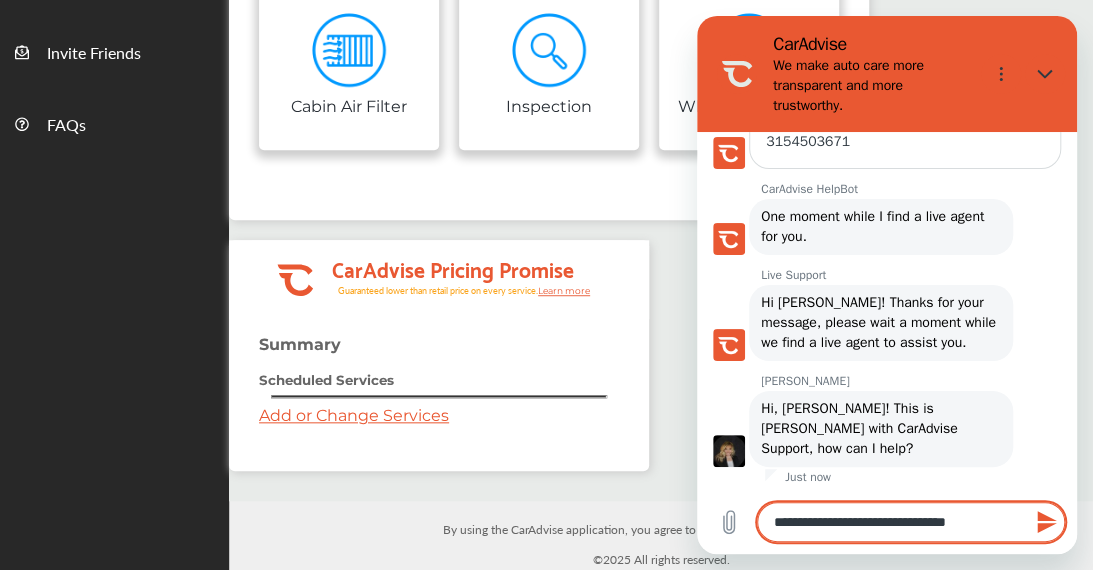 type on "**********" 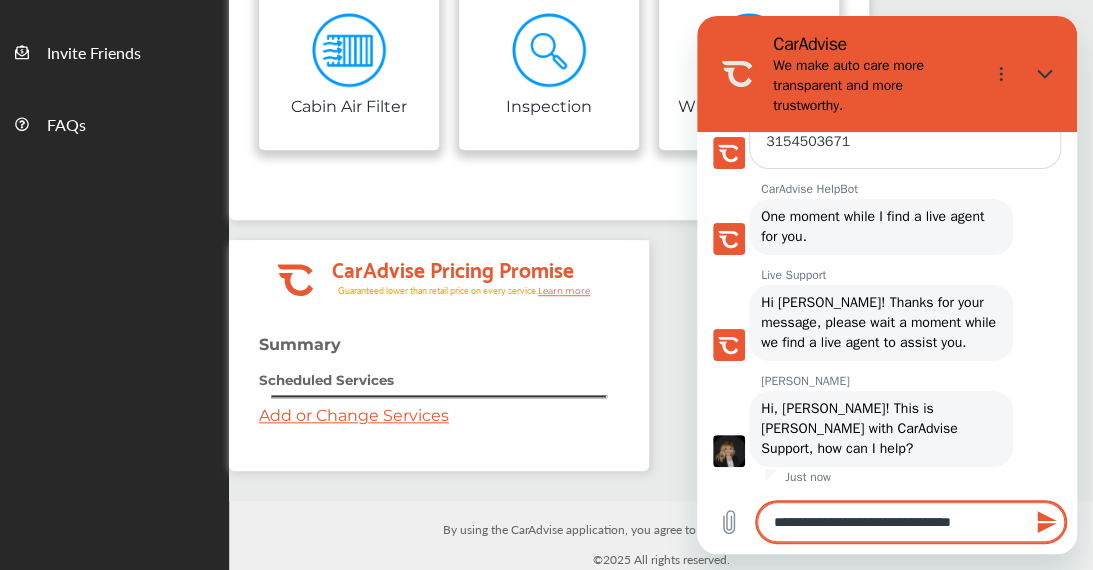 type on "**********" 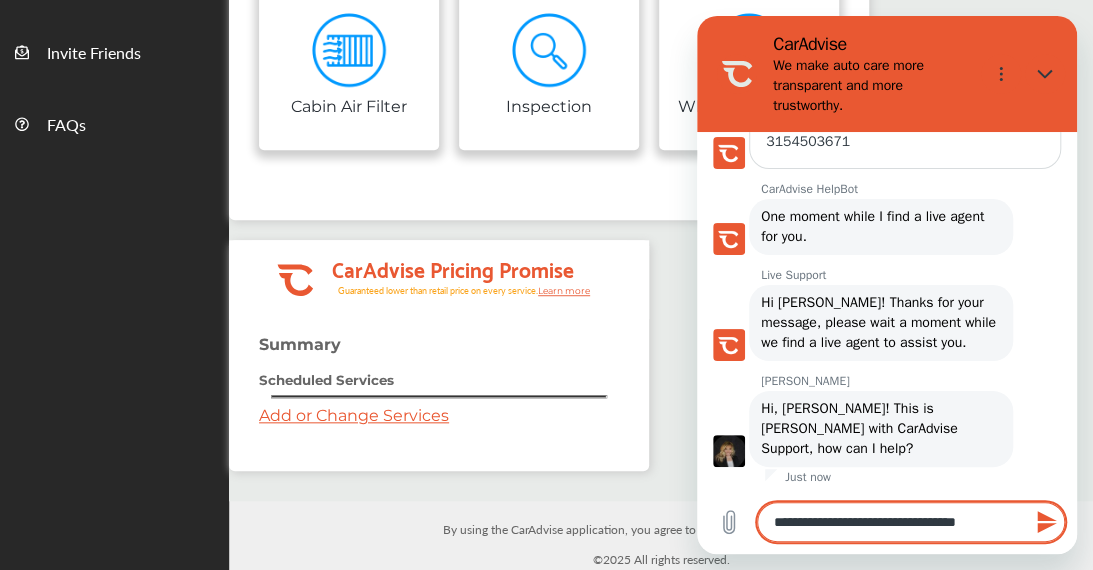 type on "**********" 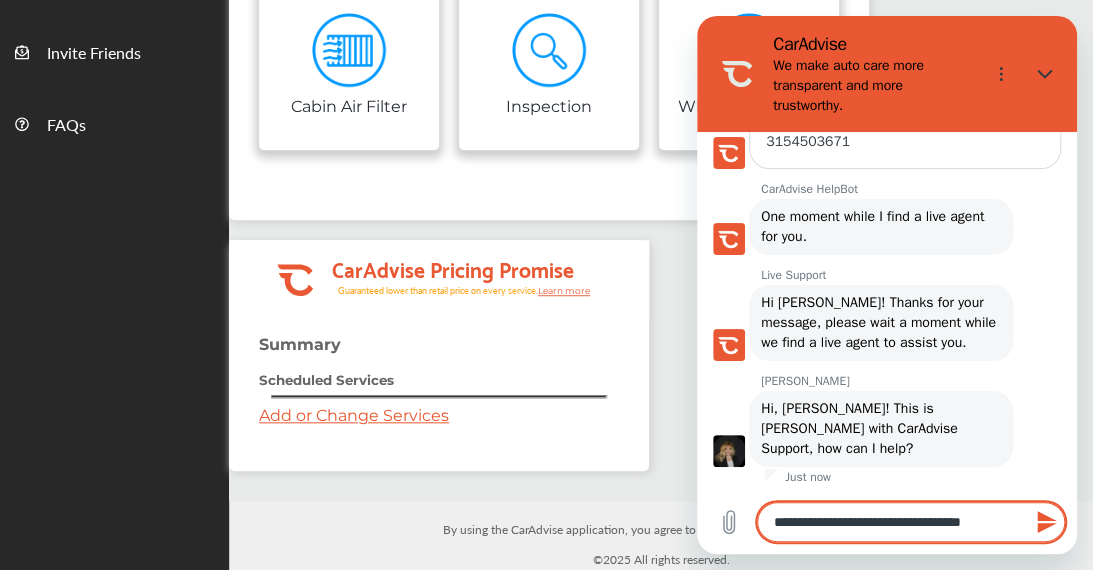 type on "**********" 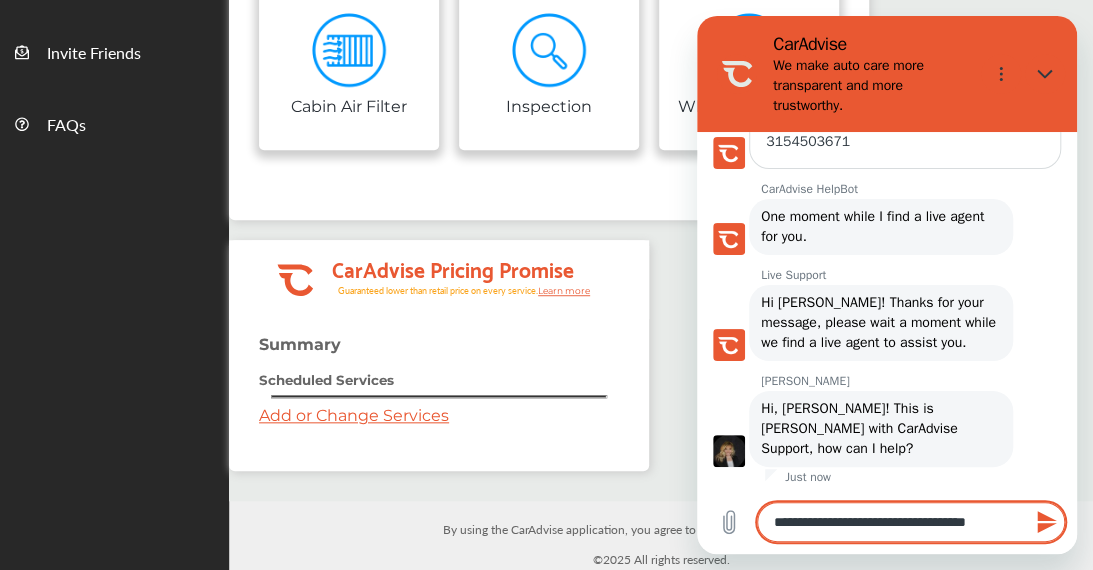type 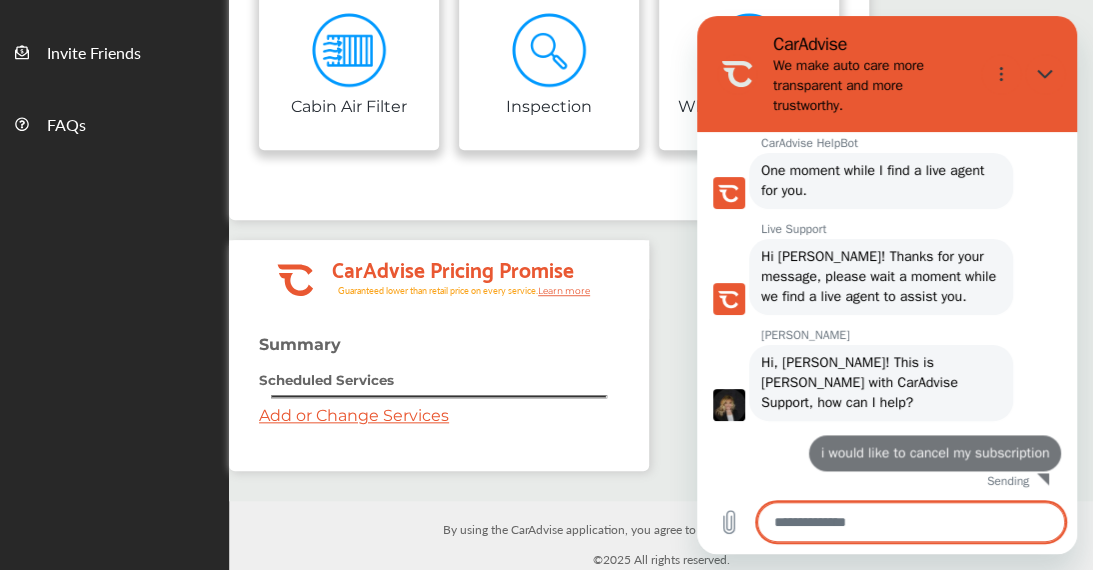type on "*" 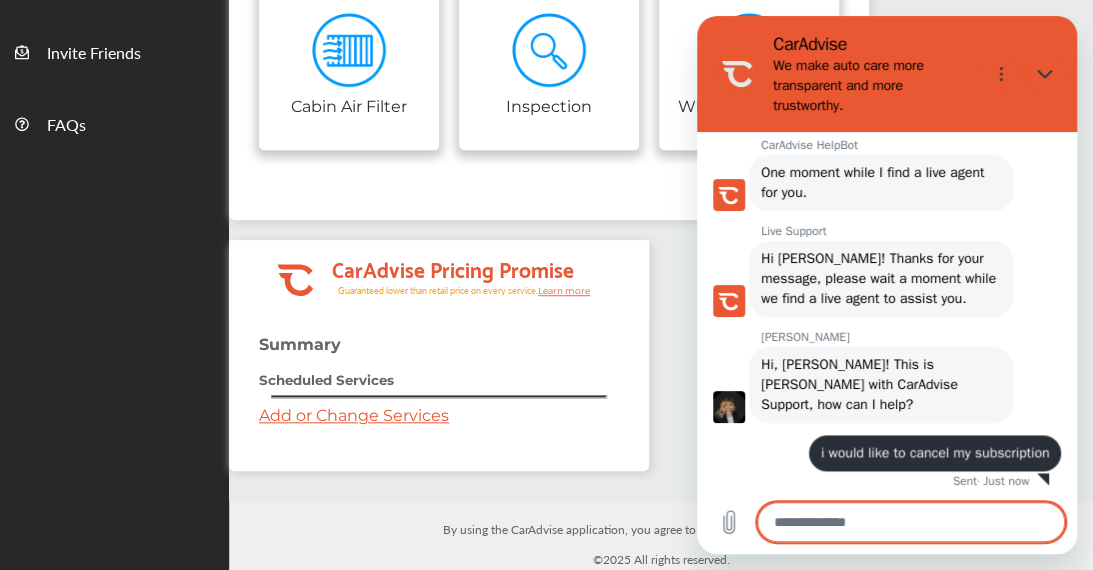 scroll, scrollTop: 1104, scrollLeft: 0, axis: vertical 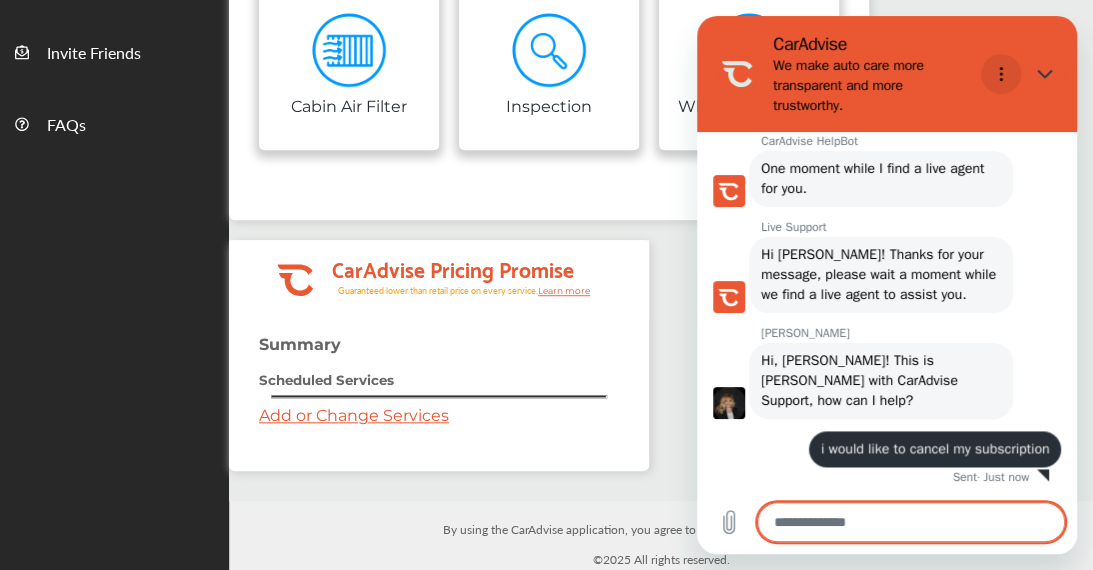 type 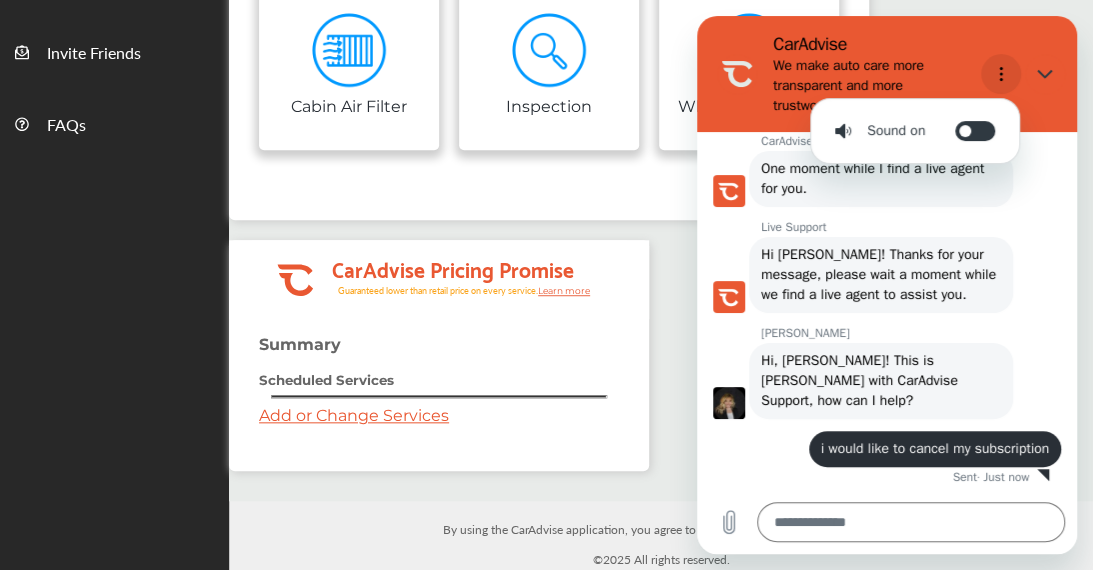 click 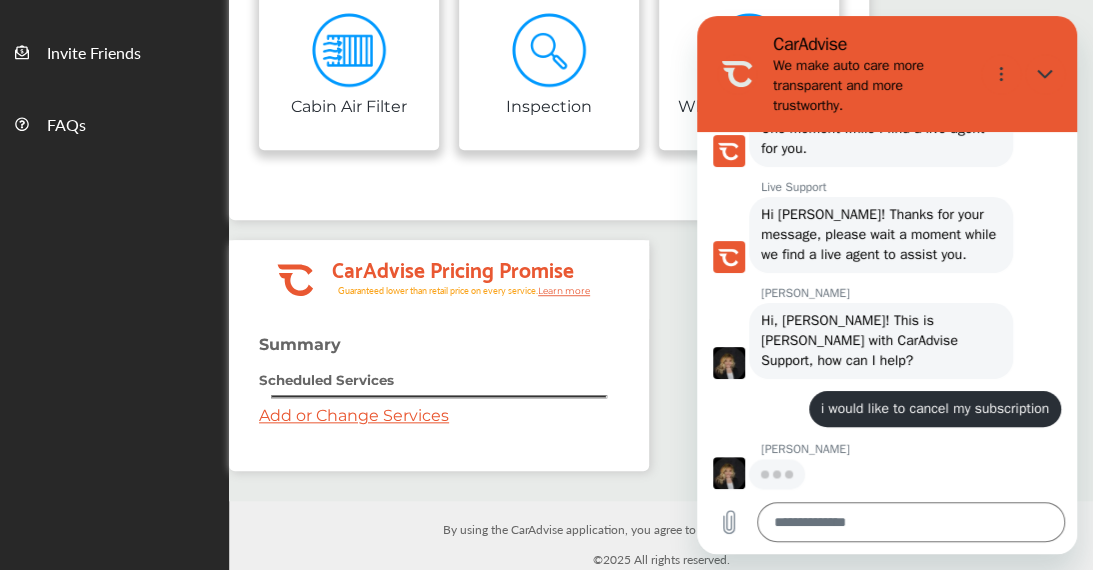 scroll, scrollTop: 1142, scrollLeft: 0, axis: vertical 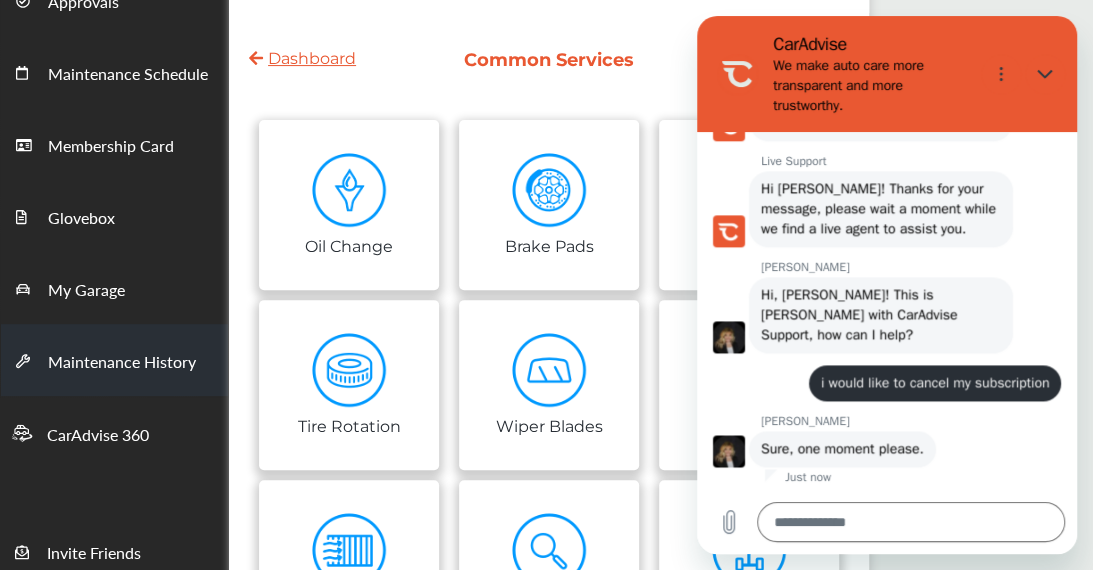 click on "Maintenance History" at bounding box center (114, 360) 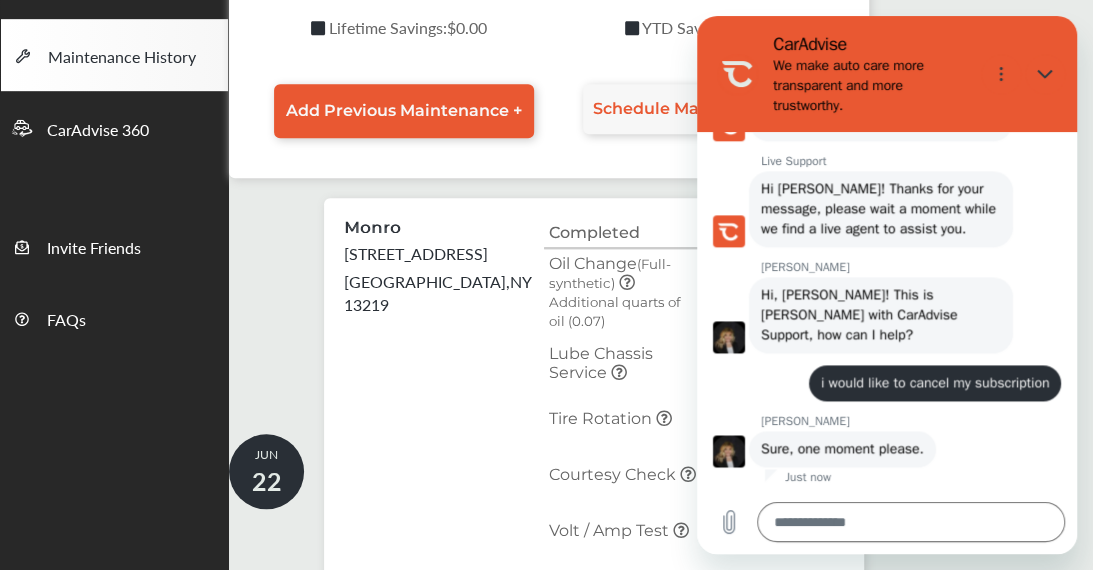 scroll, scrollTop: 750, scrollLeft: 0, axis: vertical 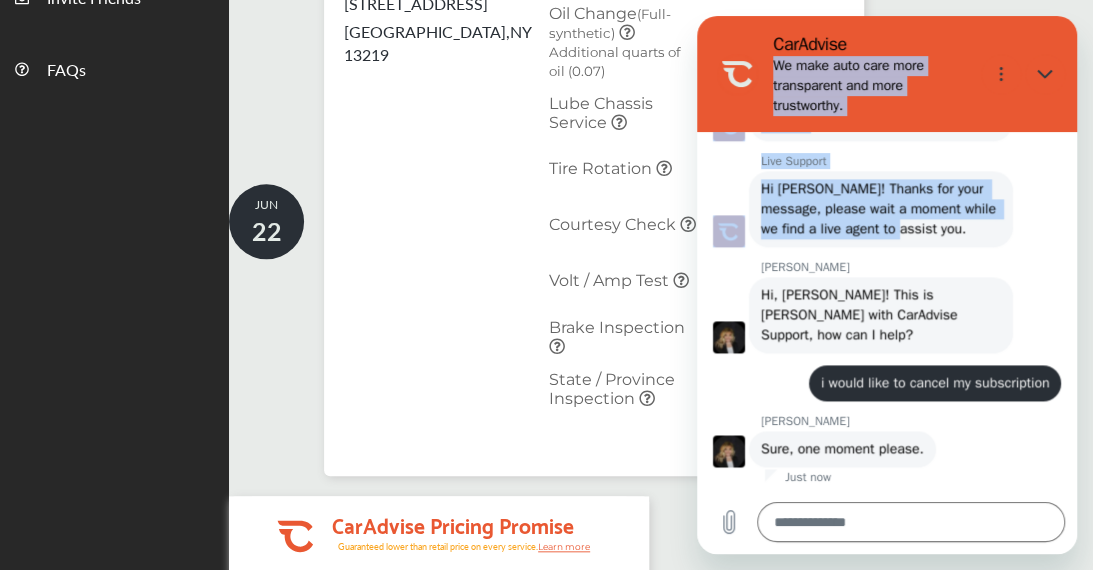 drag, startPoint x: 942, startPoint y: 29, endPoint x: 926, endPoint y: 234, distance: 205.62344 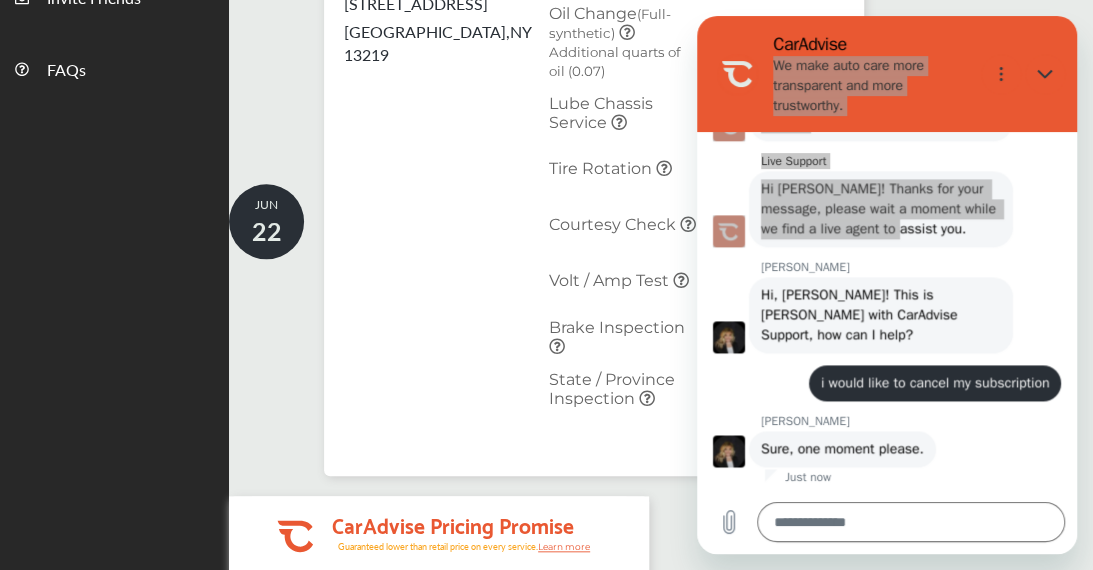 click on "Monro [STREET_ADDRESS] Completed Monro  Price Oil Change  (Full-synthetic)   Additional quarts of oil (0.07) $66.64 Lube Chassis Service   Discount Price at Shop Tire Rotation   Discount Price at Shop Courtesy Check   Discount Price at Shop Volt / Amp Test   Discount Price at Shop Brake Inspection   Discount Price at Shop State / Province Inspection   $22.47" at bounding box center (594, 212) 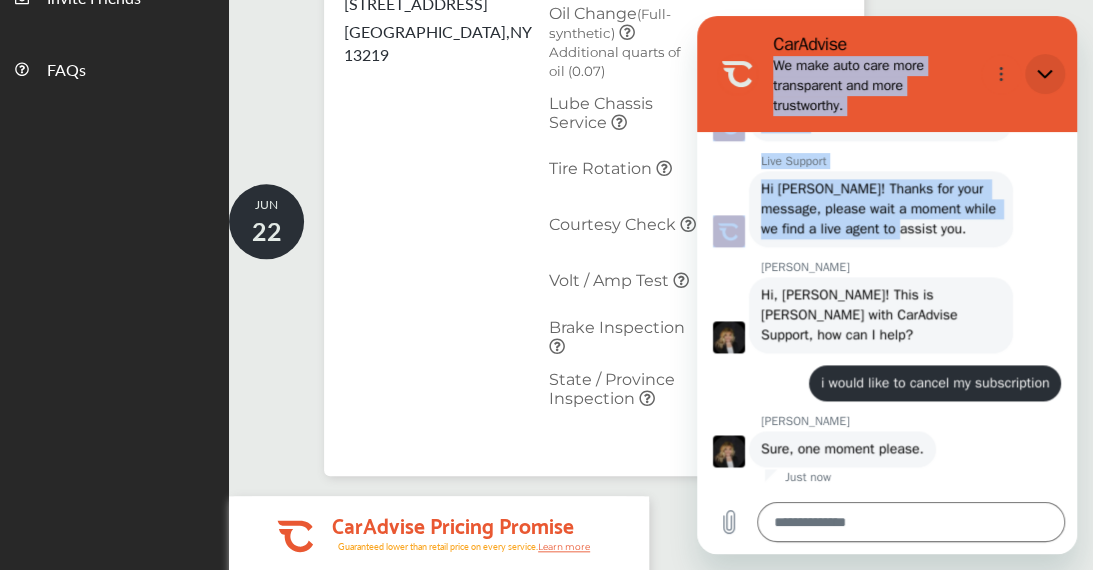 click 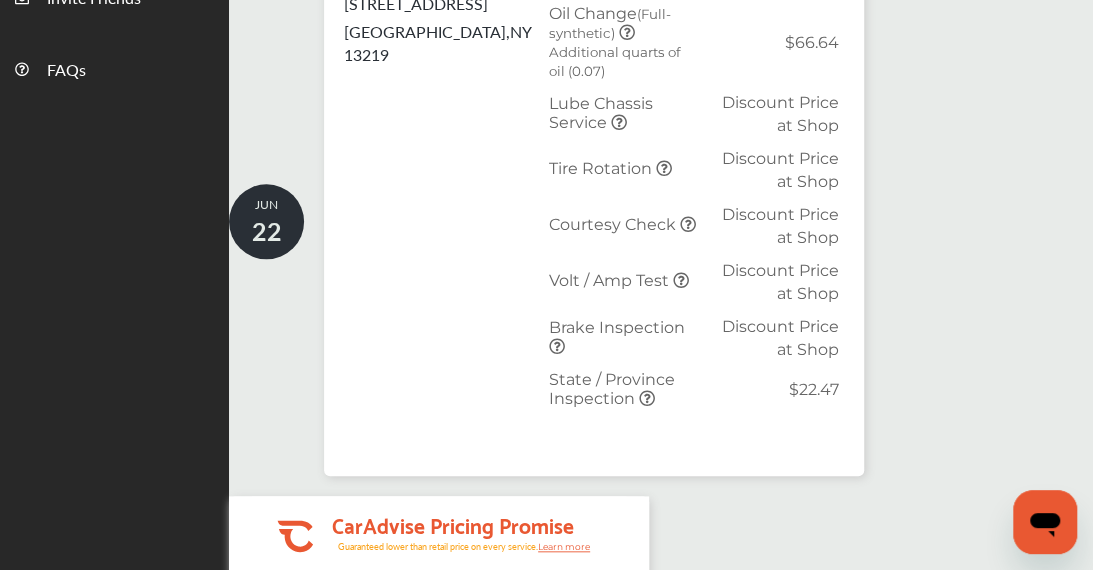 scroll, scrollTop: 1170, scrollLeft: 0, axis: vertical 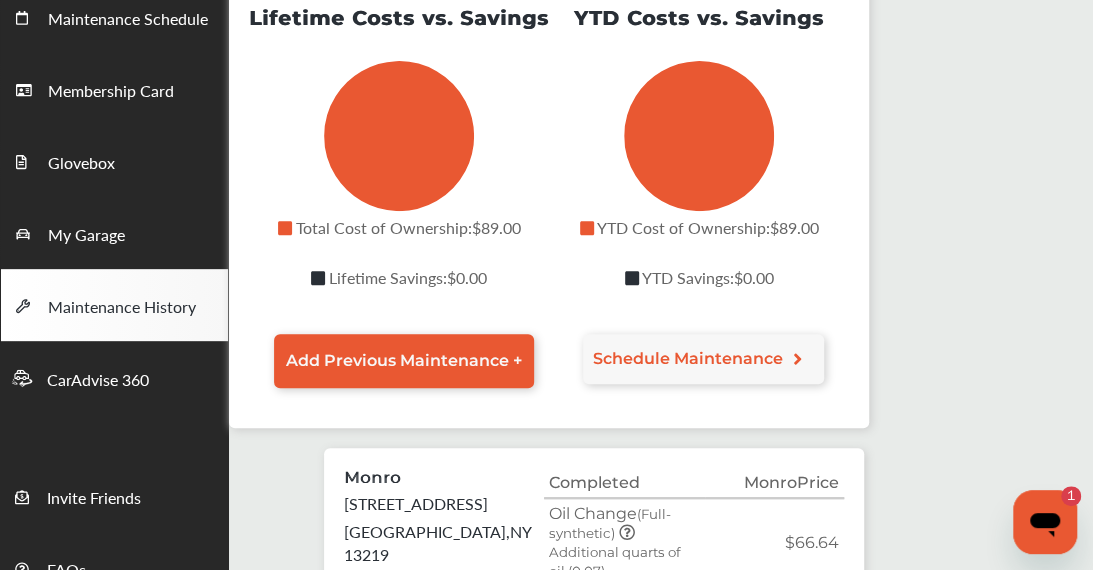 click at bounding box center (1045, 522) 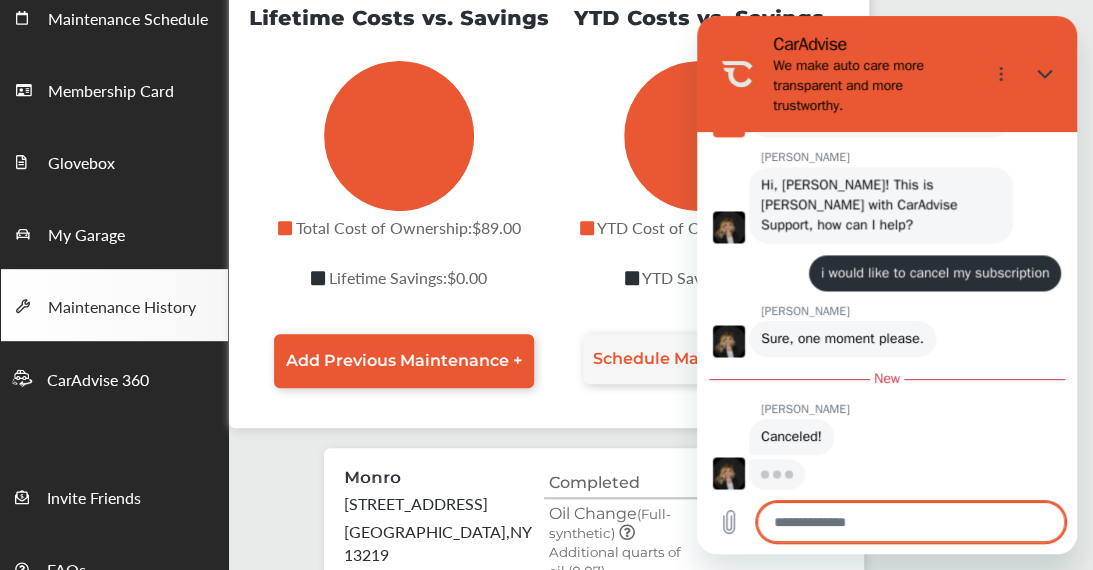 scroll, scrollTop: 1278, scrollLeft: 0, axis: vertical 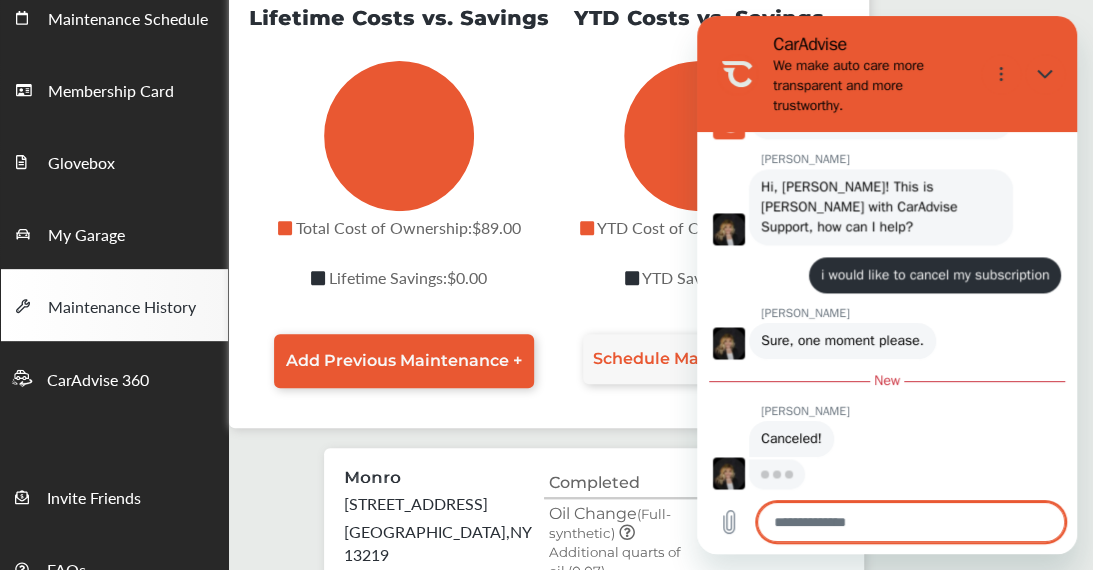 click at bounding box center (911, 522) 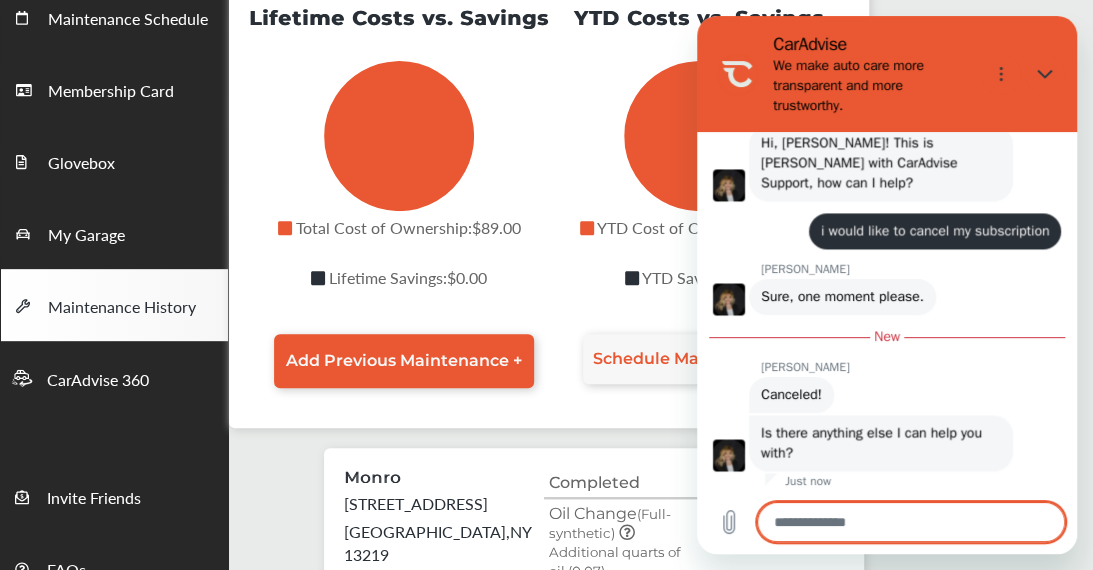 scroll, scrollTop: 1326, scrollLeft: 0, axis: vertical 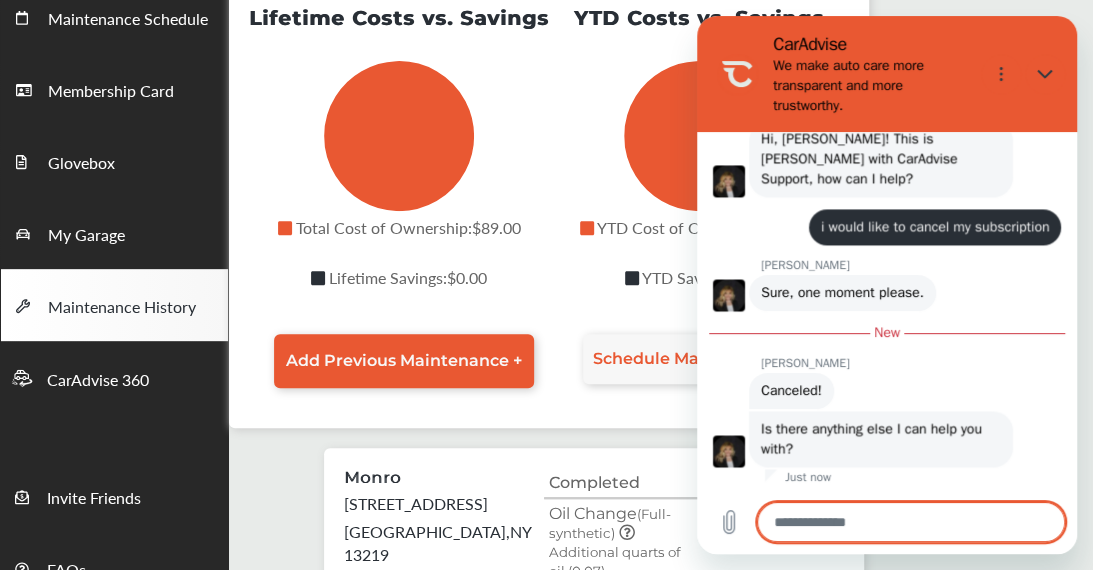 type on "*" 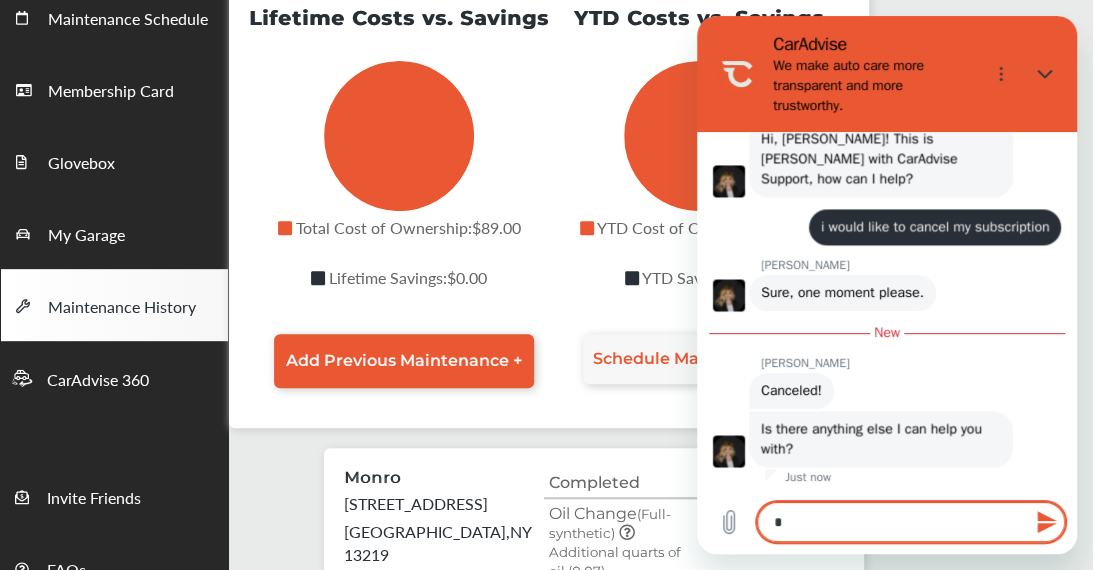 type on "**" 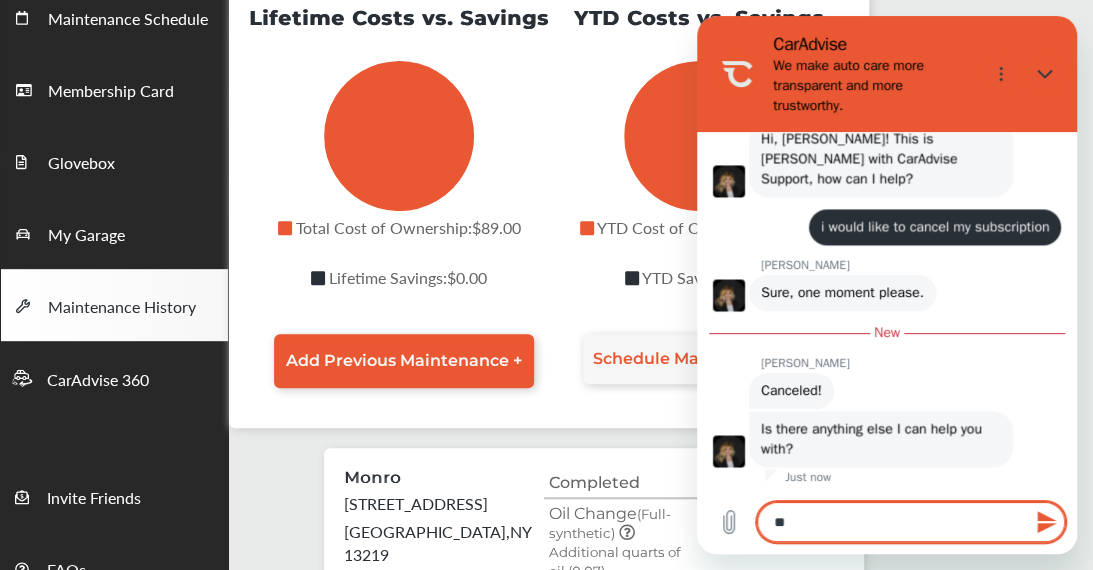 type on "***" 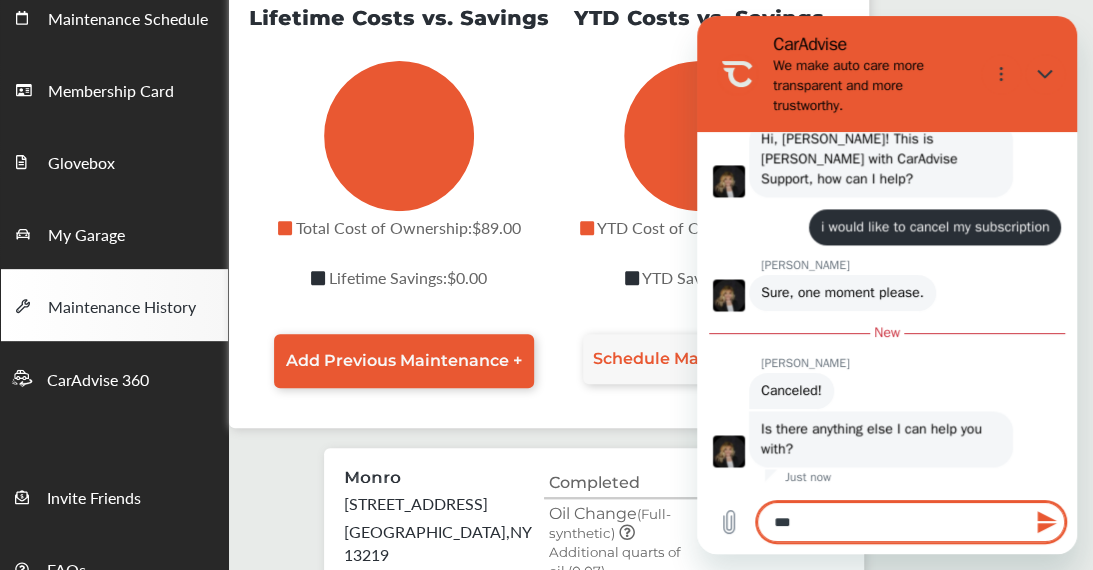 type on "***" 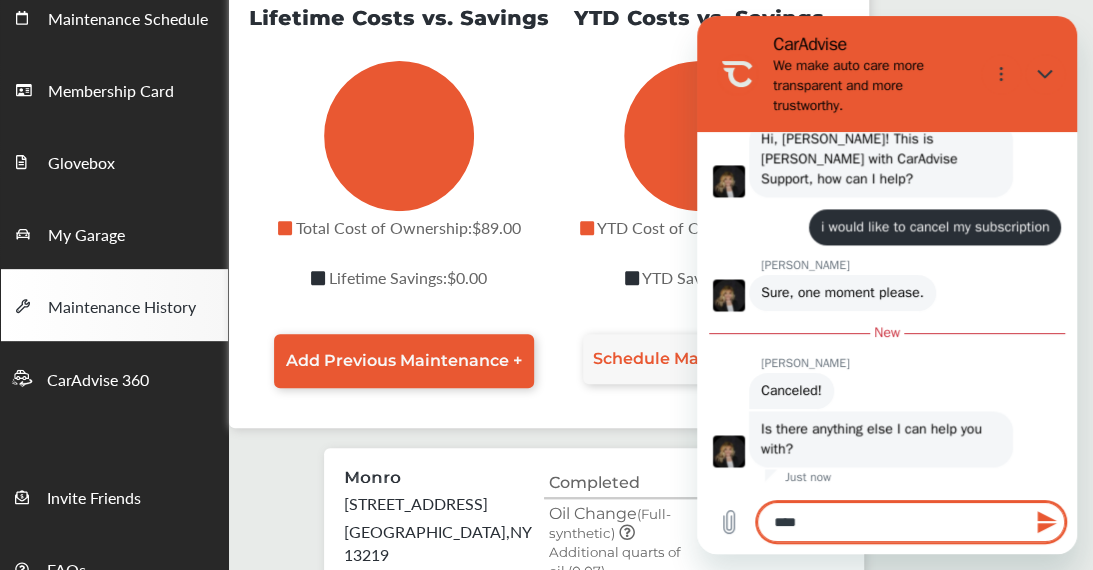 type on "*" 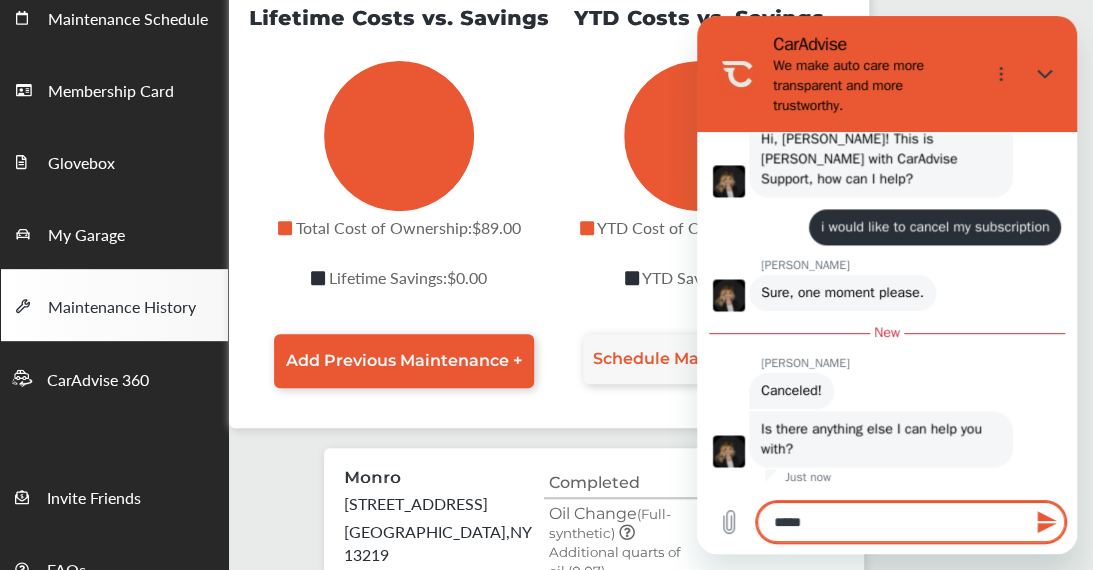 type on "******" 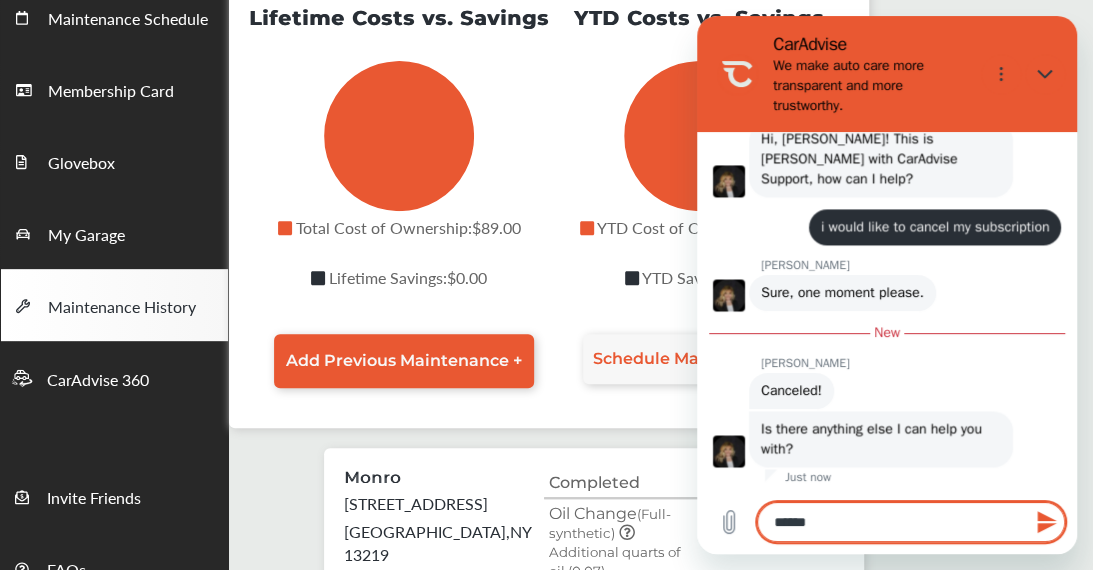 type on "*******" 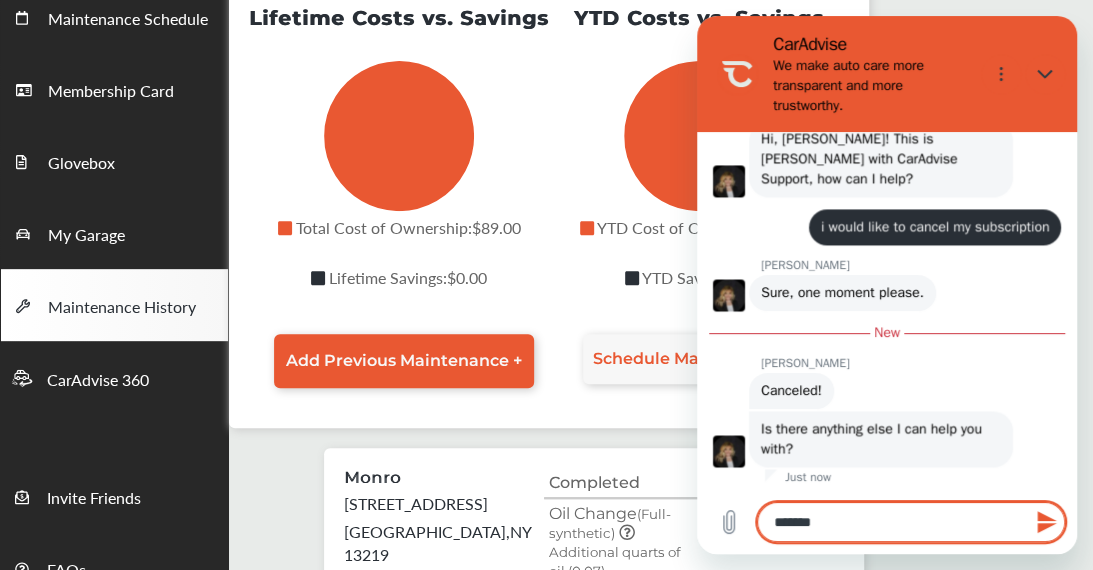 type on "********" 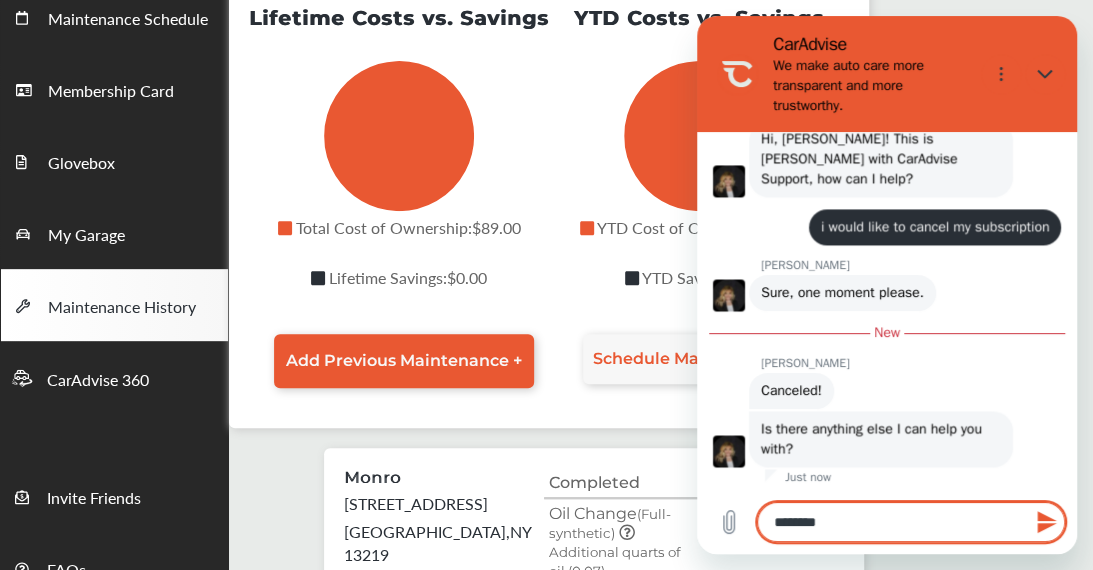 type on "*" 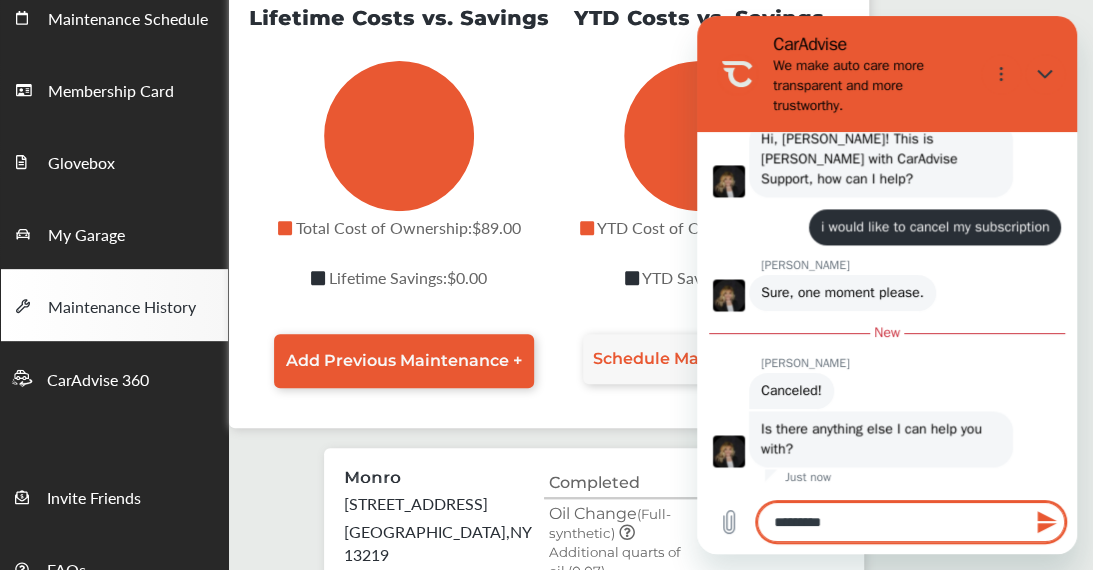 type on "**********" 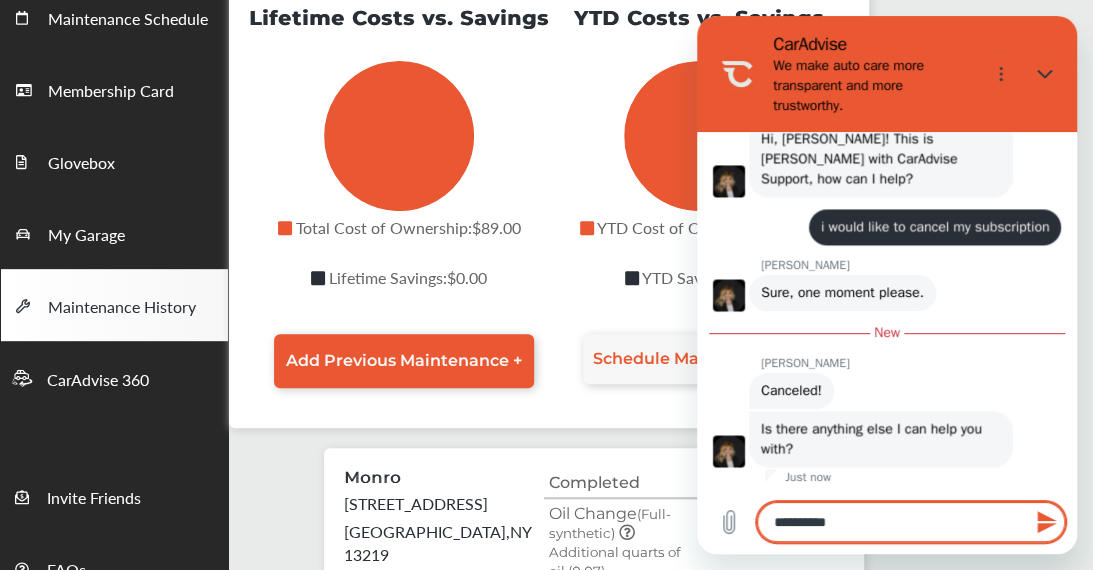 type on "**********" 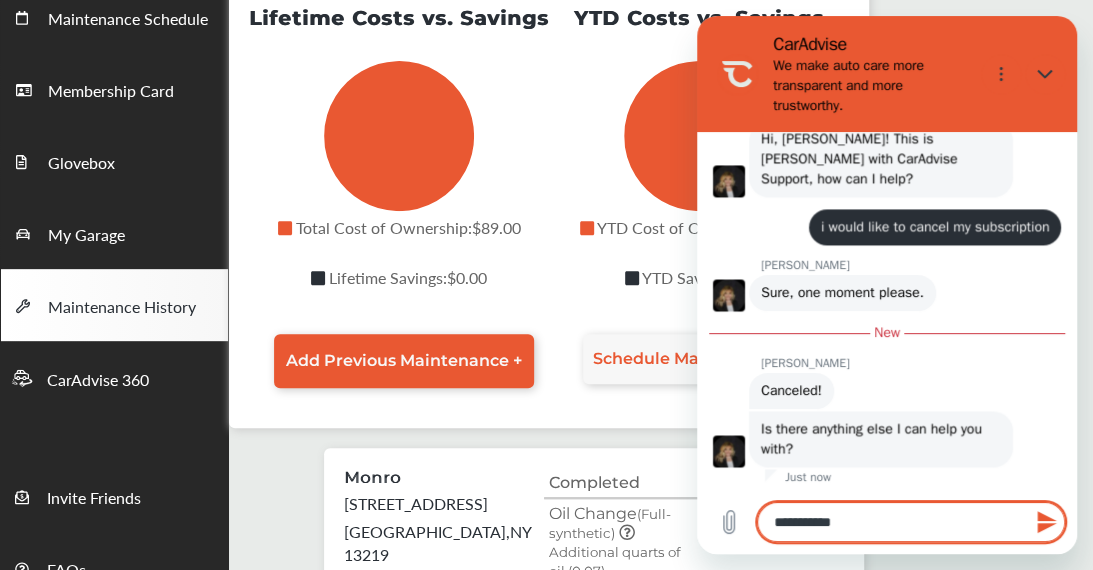 type on "**********" 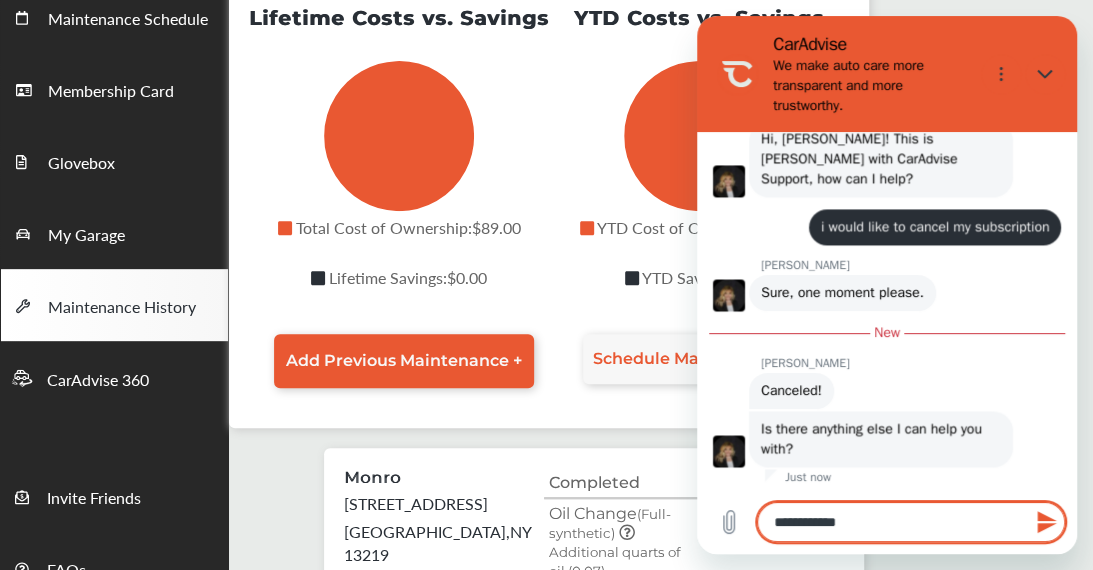 type on "**********" 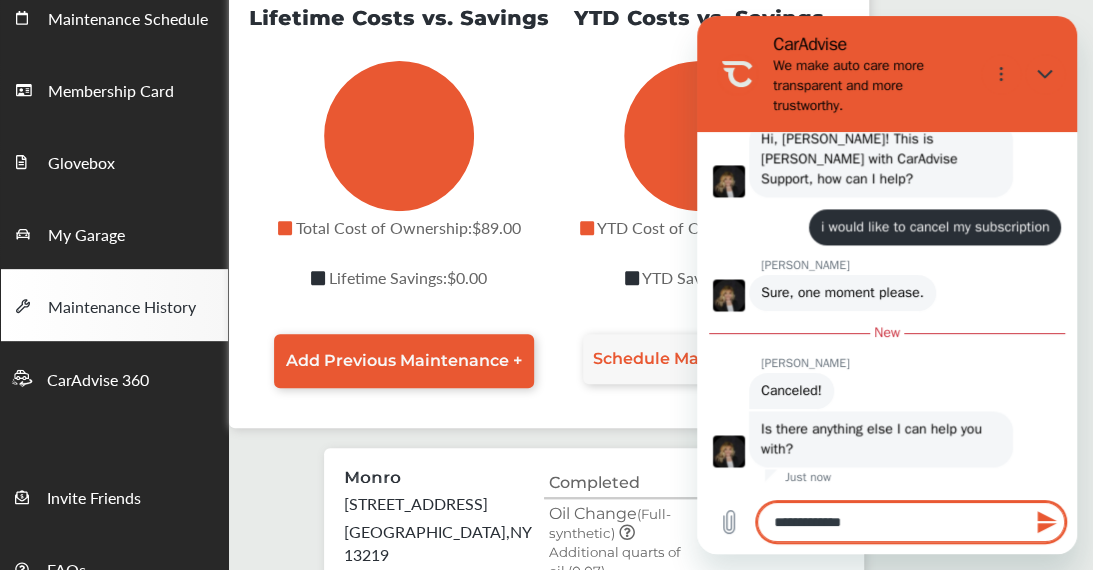 type on "**********" 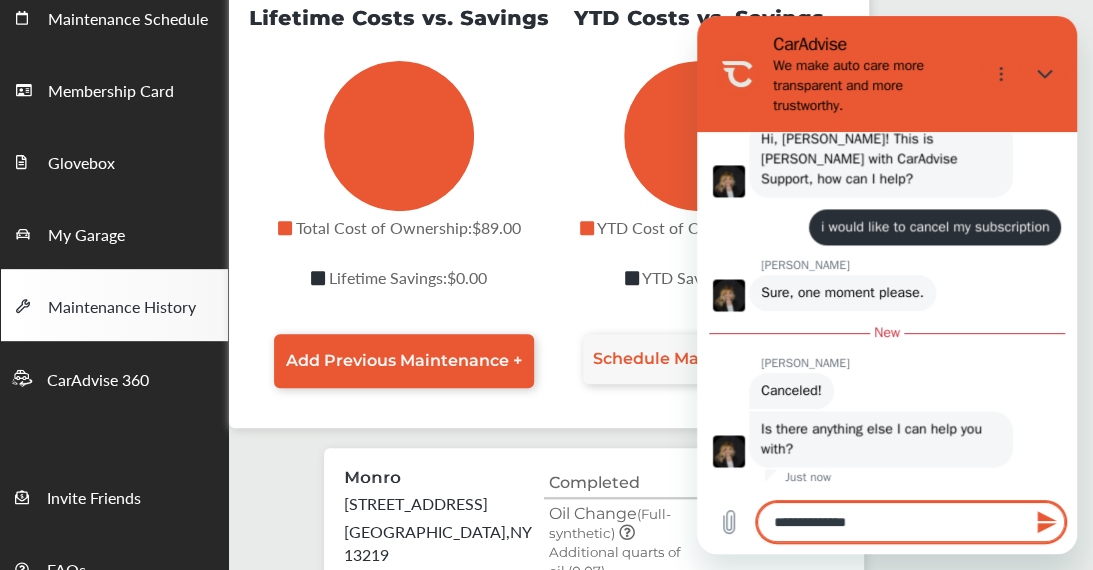 type 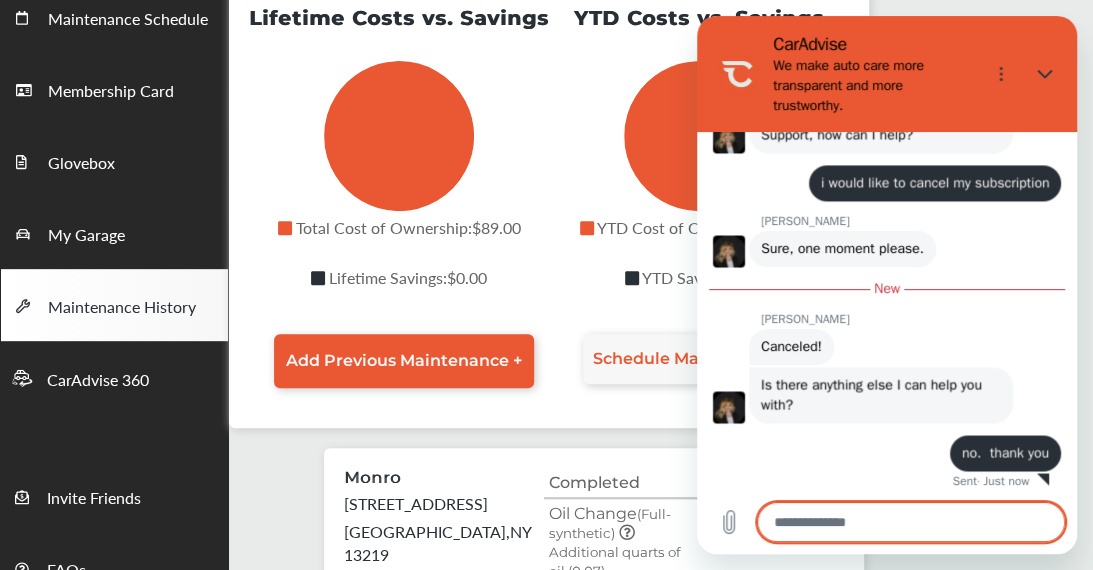 scroll, scrollTop: 1374, scrollLeft: 0, axis: vertical 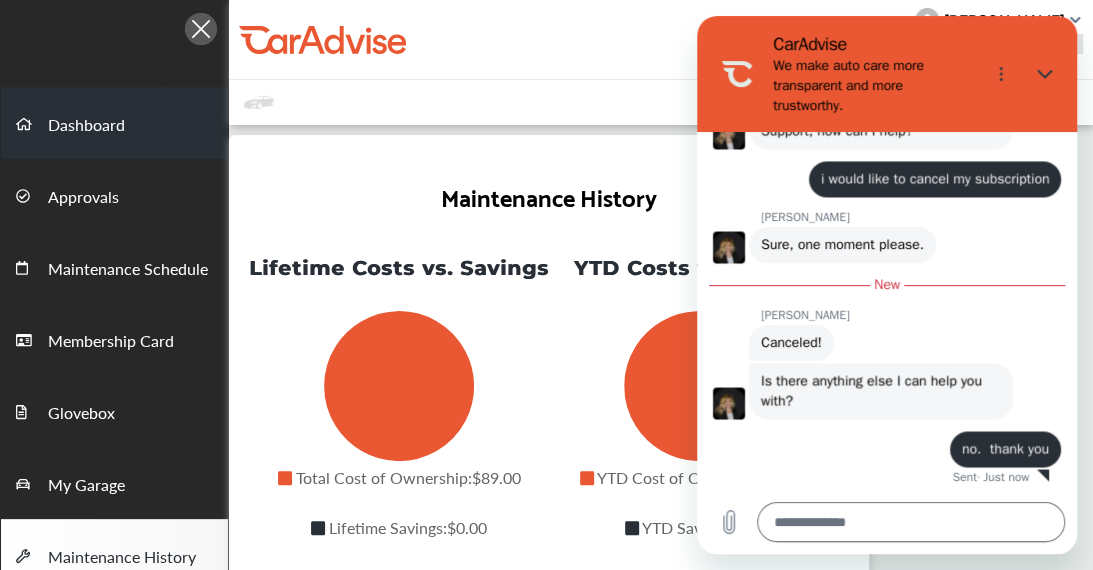 click on "Dashboard" at bounding box center [114, 123] 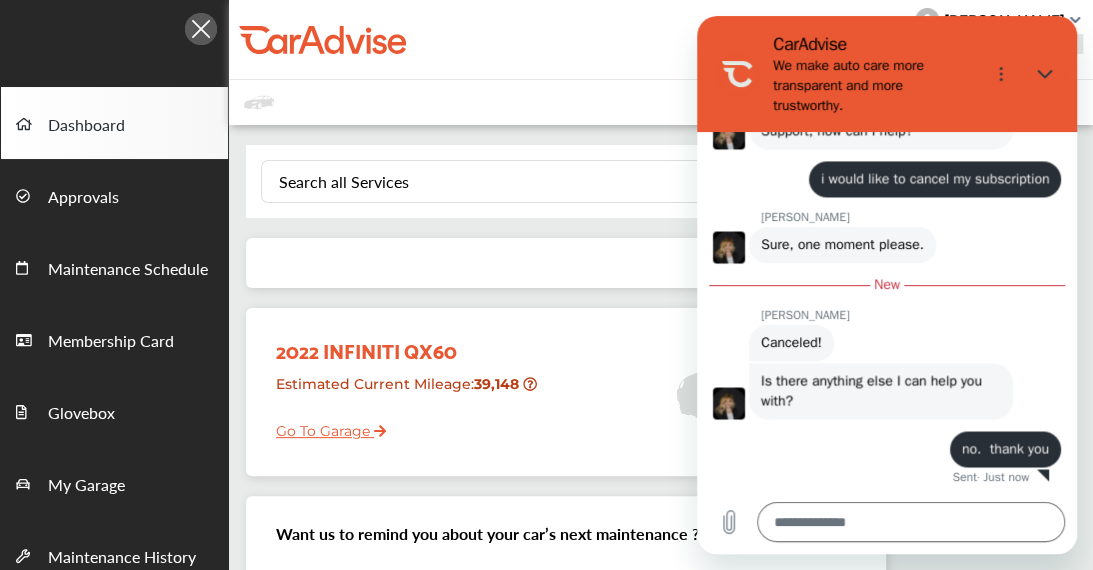 click at bounding box center (1045, 74) 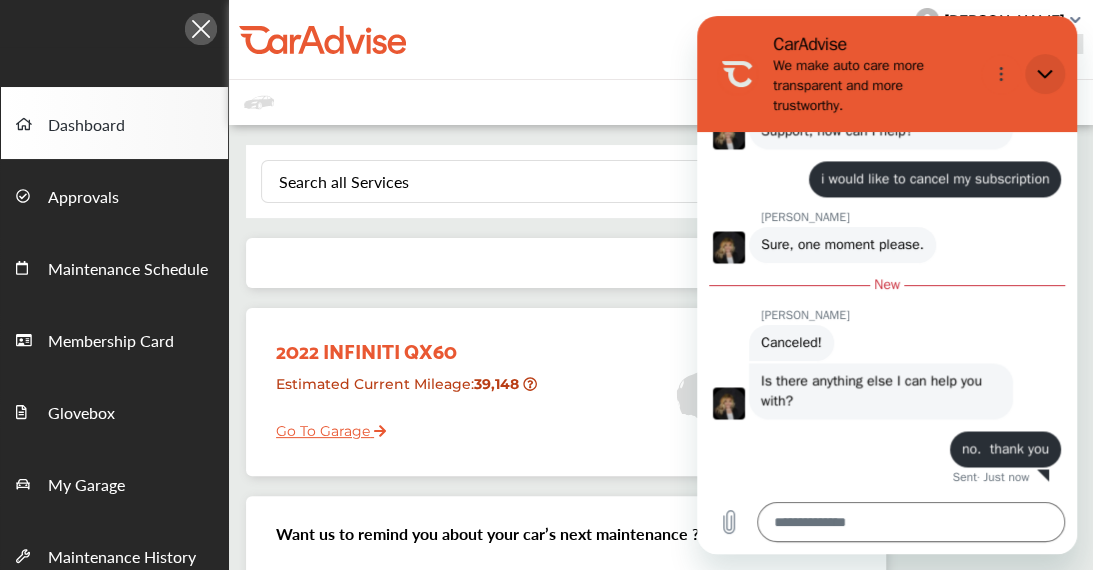 click 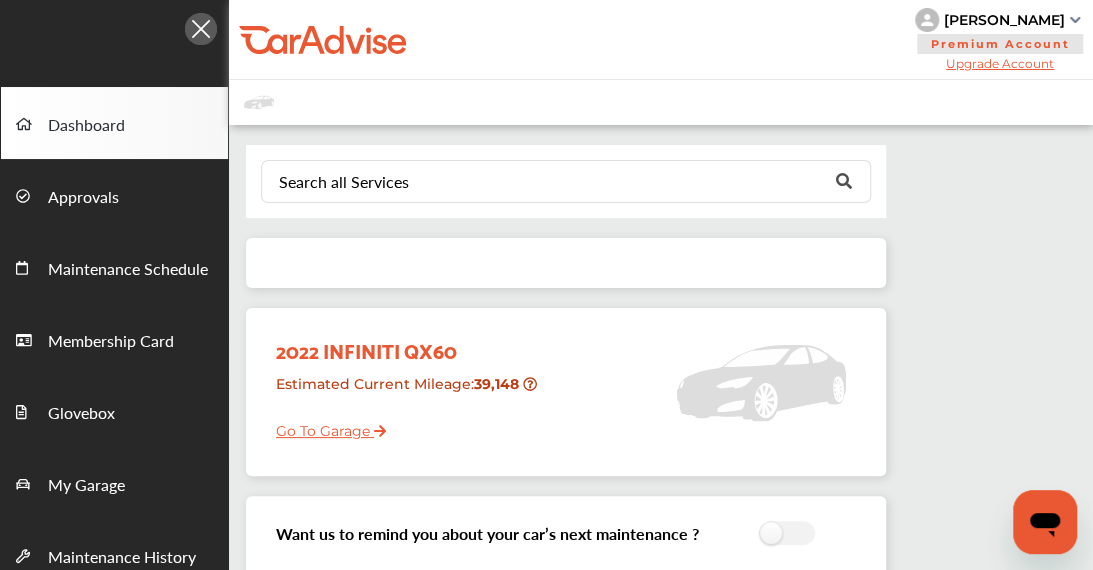 scroll, scrollTop: 1374, scrollLeft: 0, axis: vertical 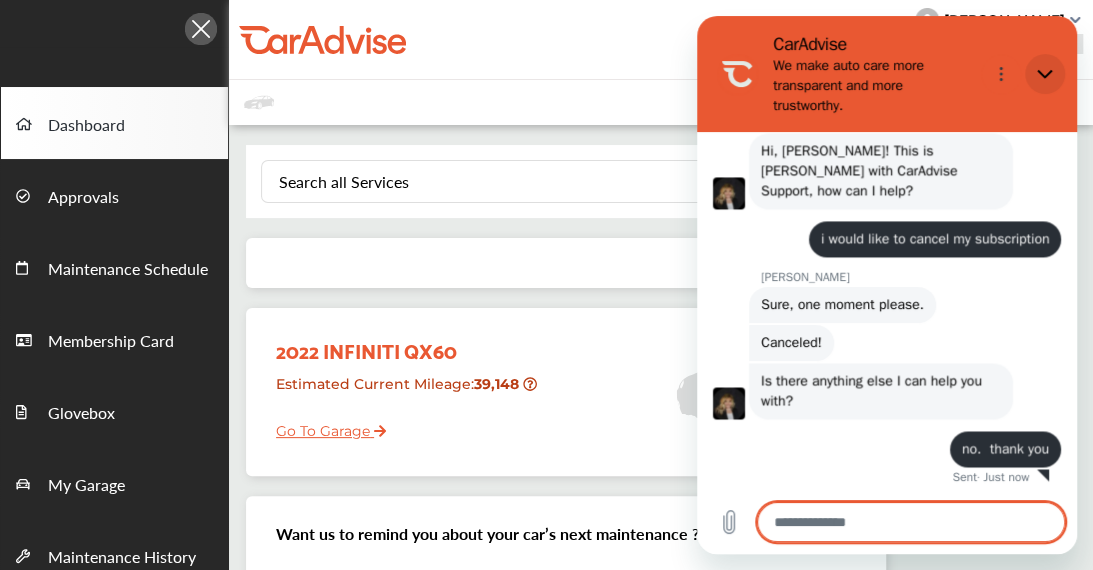 click at bounding box center [1045, 74] 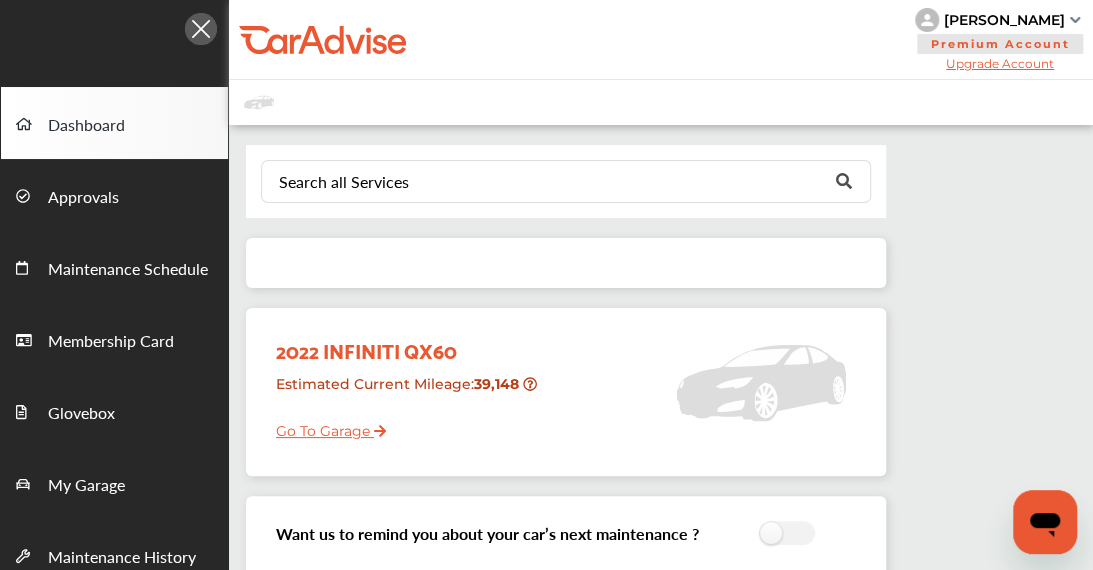 scroll, scrollTop: 1374, scrollLeft: 0, axis: vertical 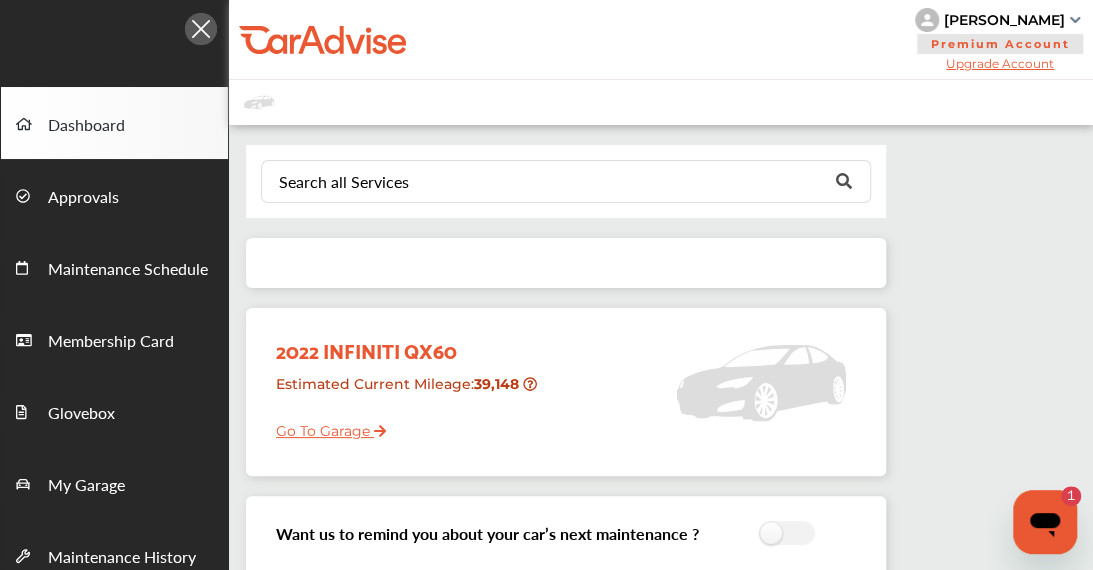type on "*" 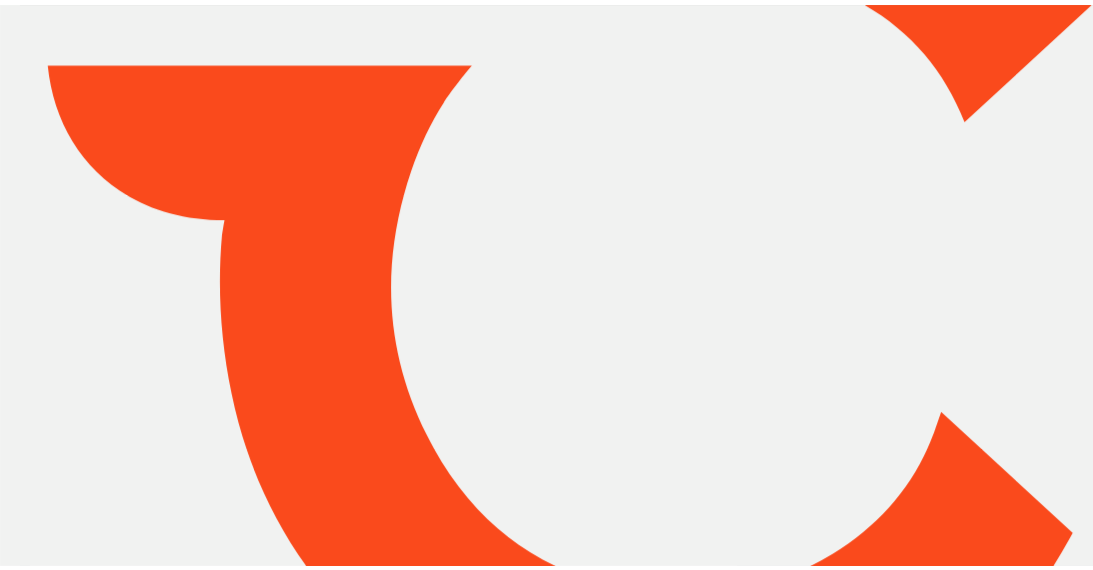 scroll, scrollTop: 0, scrollLeft: 0, axis: both 